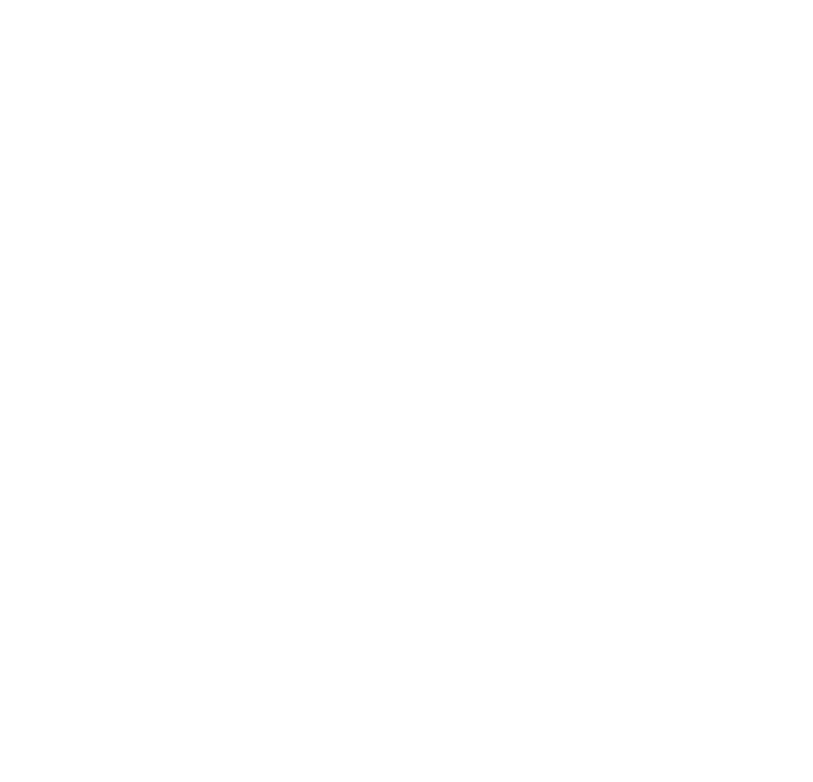 scroll, scrollTop: 0, scrollLeft: 0, axis: both 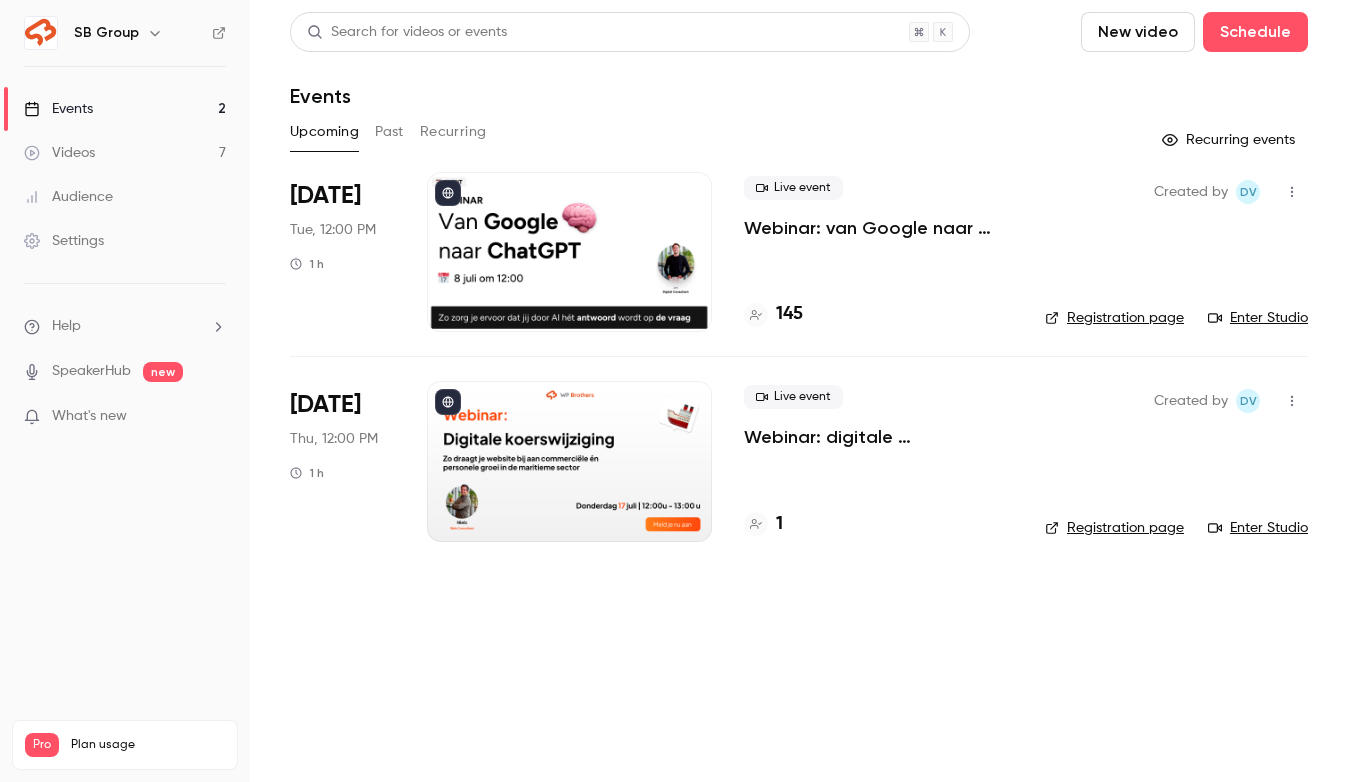 click on "Webinar: van Google naar ChatGPT" at bounding box center (878, 228) 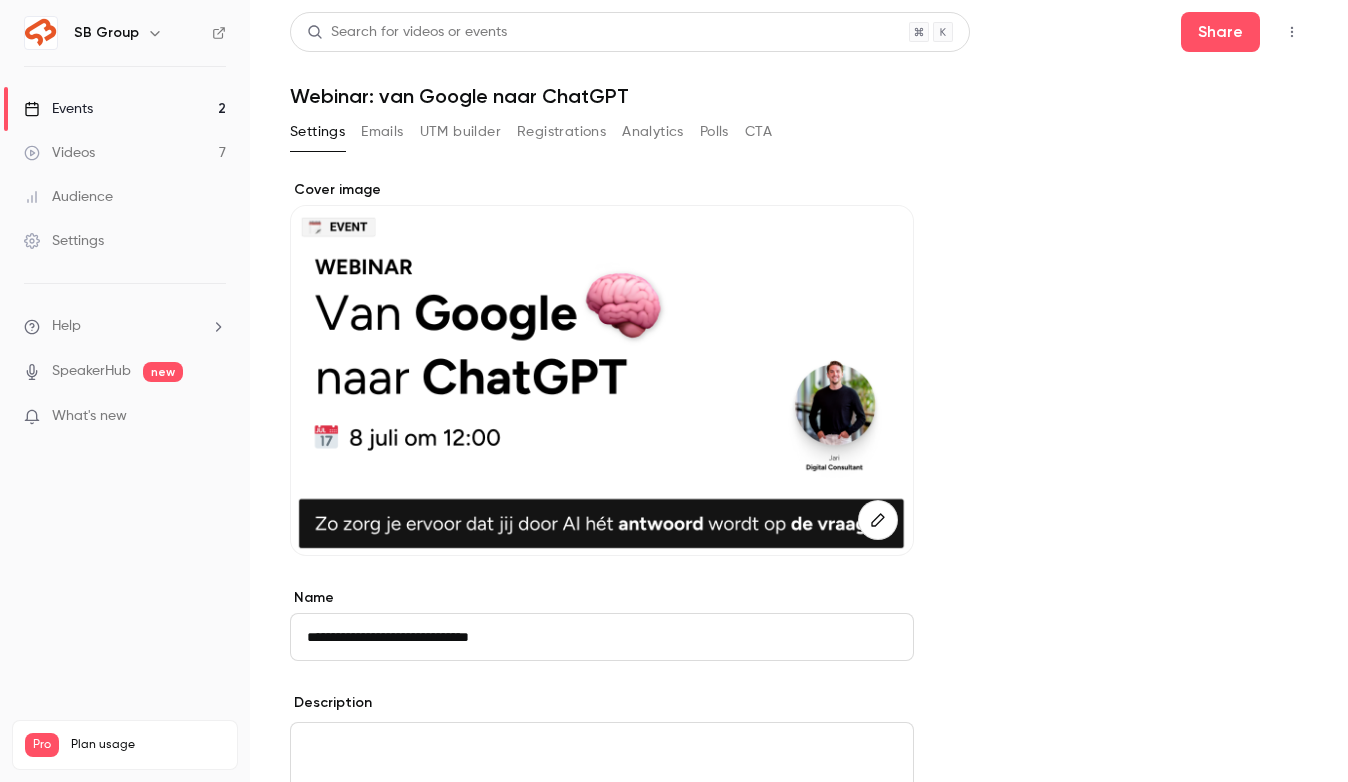 click on "Registrations" at bounding box center (561, 132) 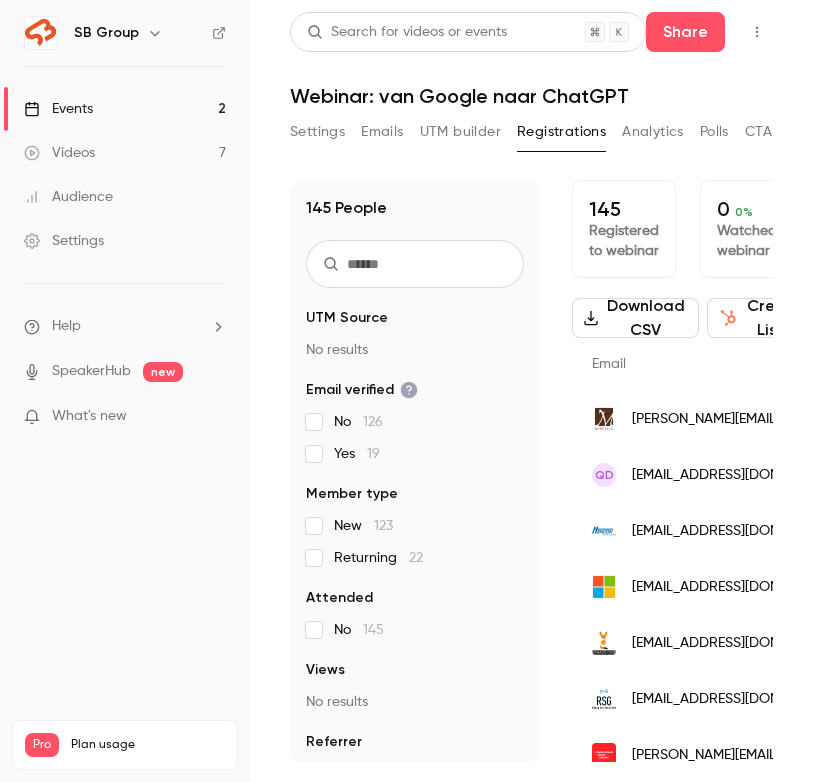 click at bounding box center [415, 264] 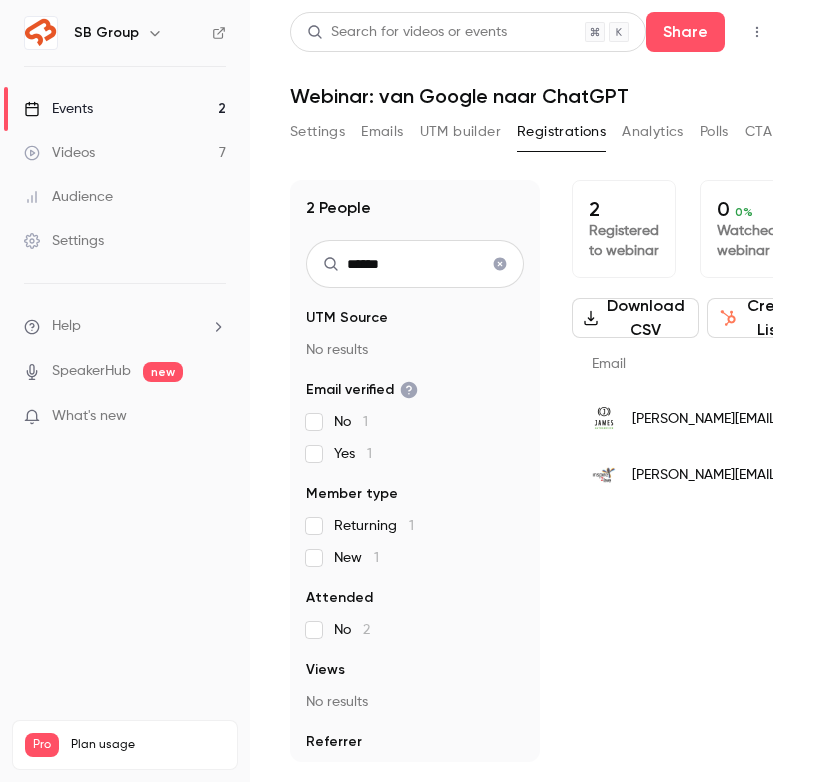 type on "******" 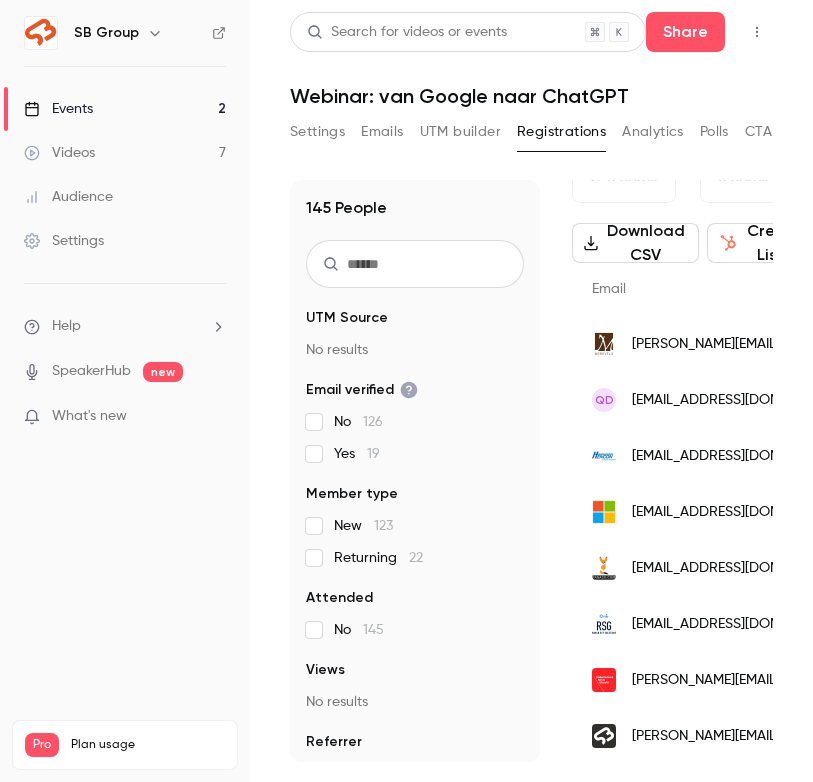 scroll, scrollTop: 77, scrollLeft: 0, axis: vertical 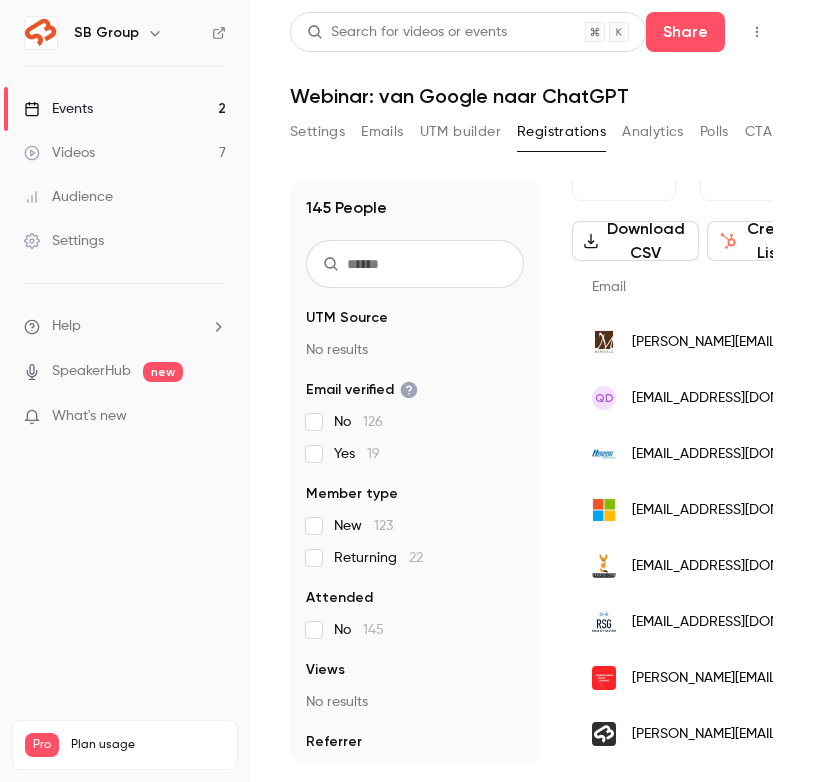 click at bounding box center (415, 264) 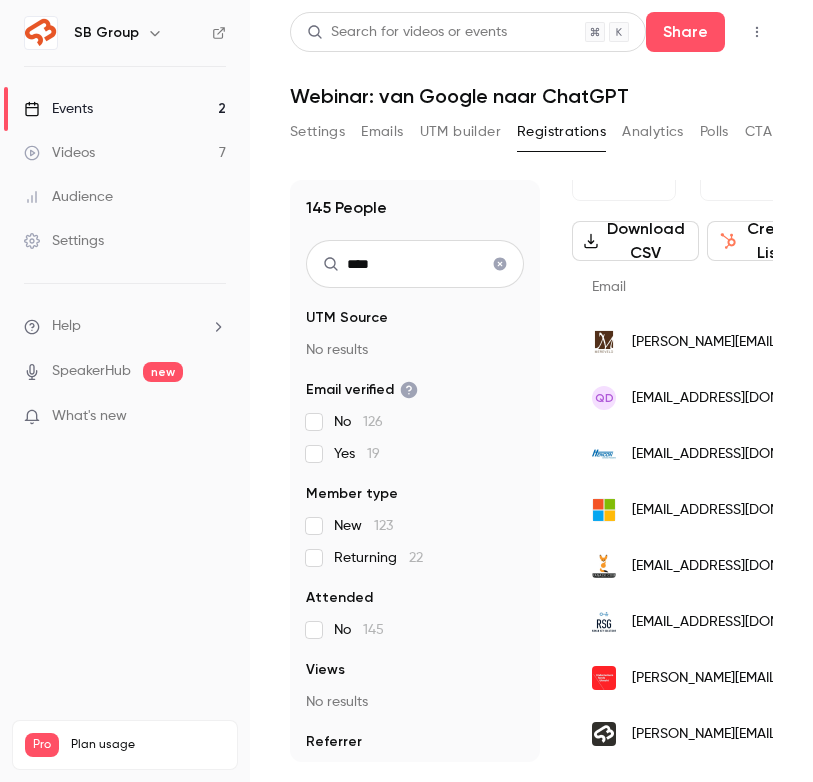 scroll, scrollTop: 0, scrollLeft: 0, axis: both 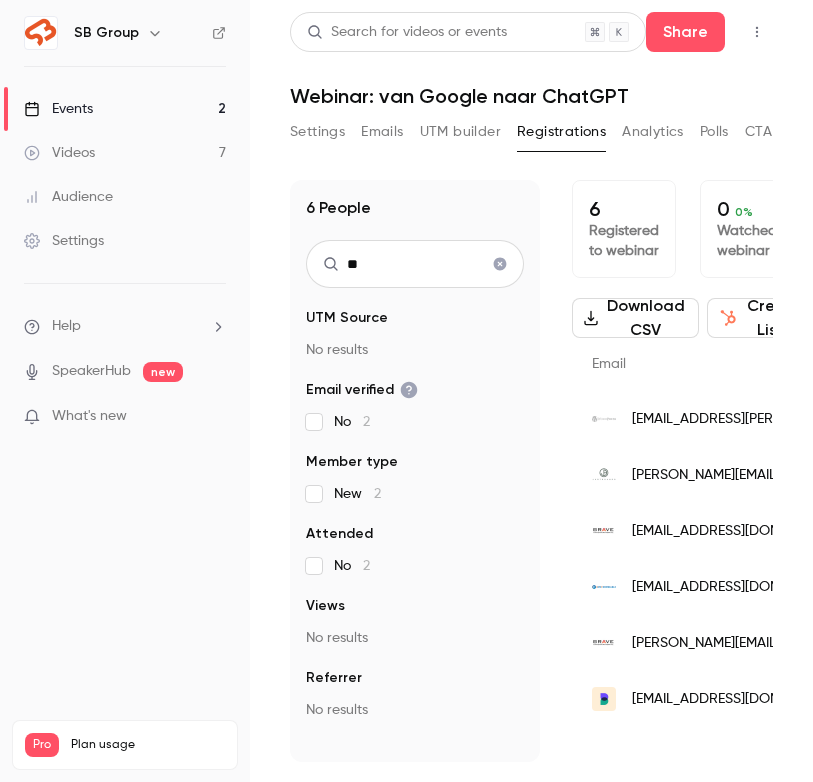 type on "*" 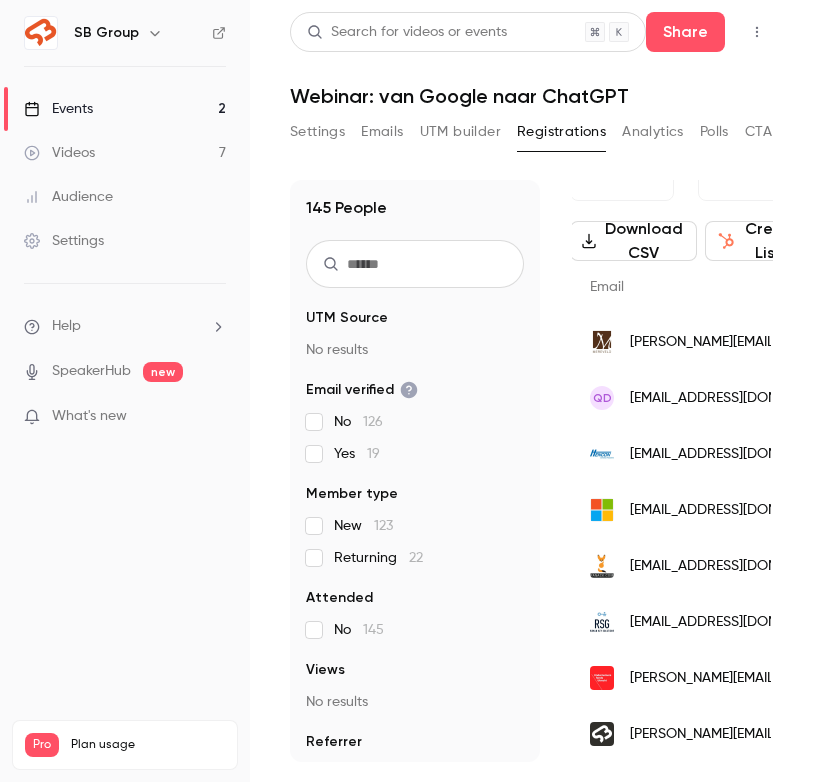scroll, scrollTop: 117, scrollLeft: 2, axis: both 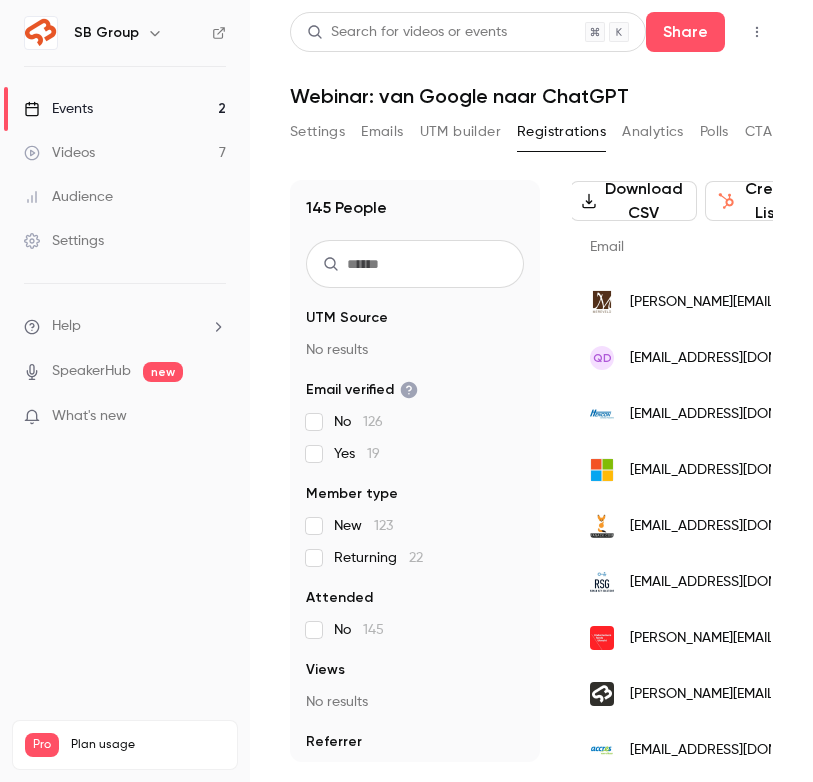 click at bounding box center [331, 264] 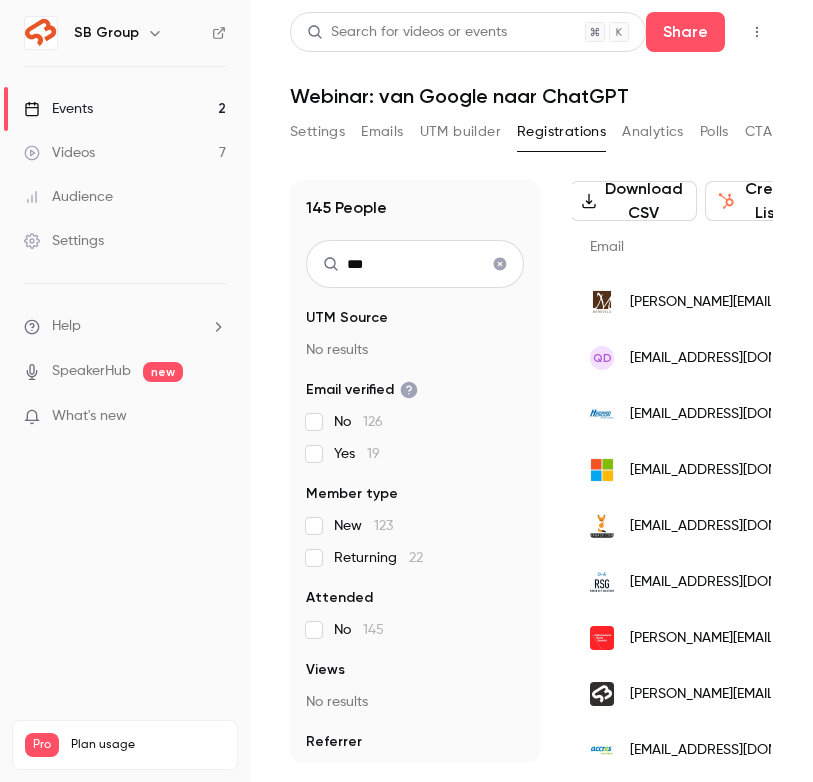 scroll, scrollTop: 0, scrollLeft: 2, axis: horizontal 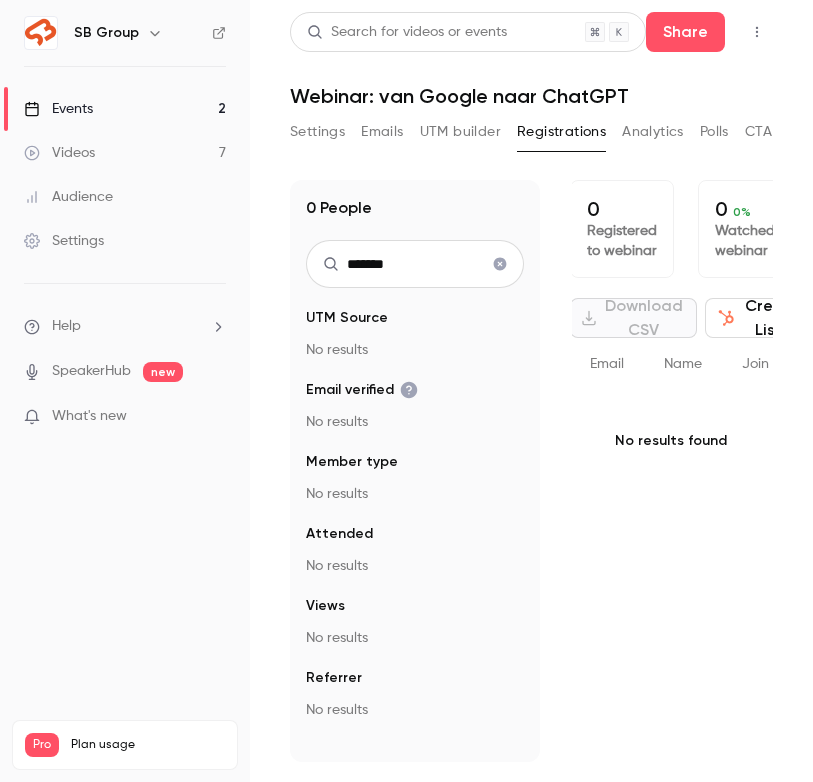 drag, startPoint x: 401, startPoint y: 259, endPoint x: 301, endPoint y: 259, distance: 100 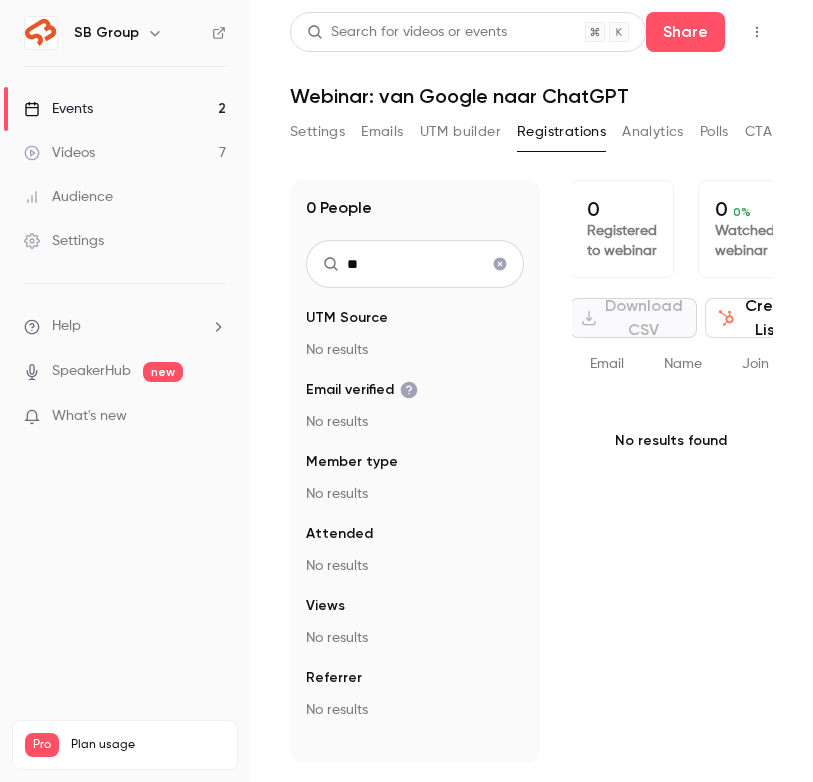 type on "*" 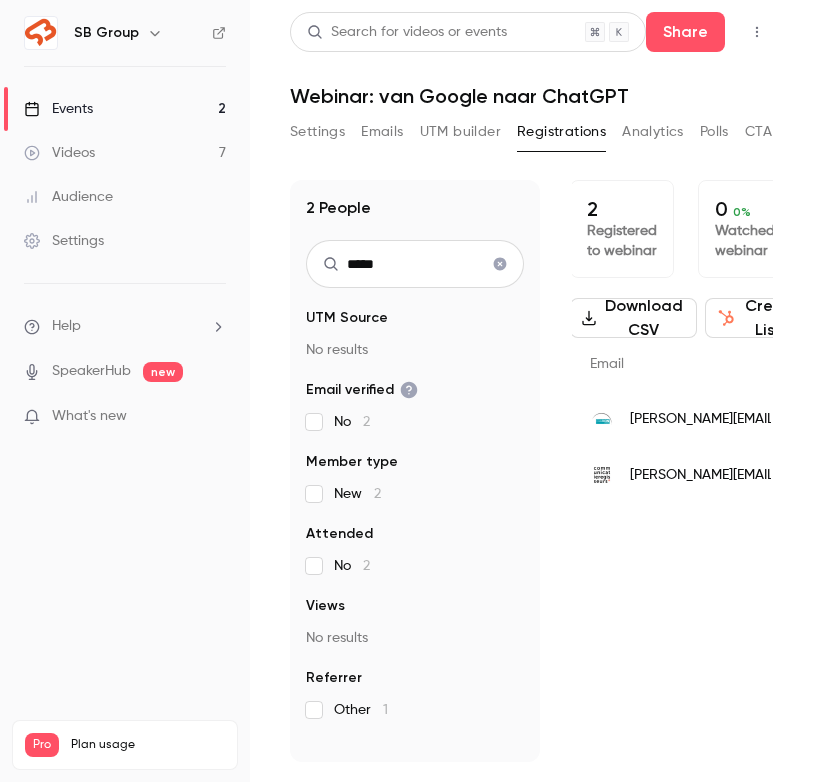 drag, startPoint x: 401, startPoint y: 268, endPoint x: 288, endPoint y: 265, distance: 113.03982 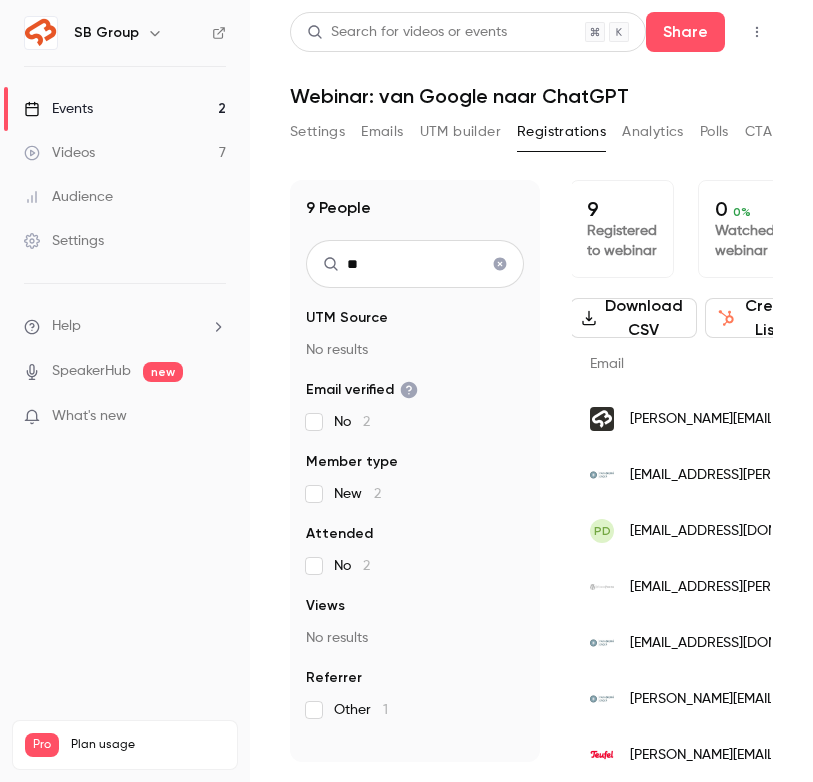 type on "*" 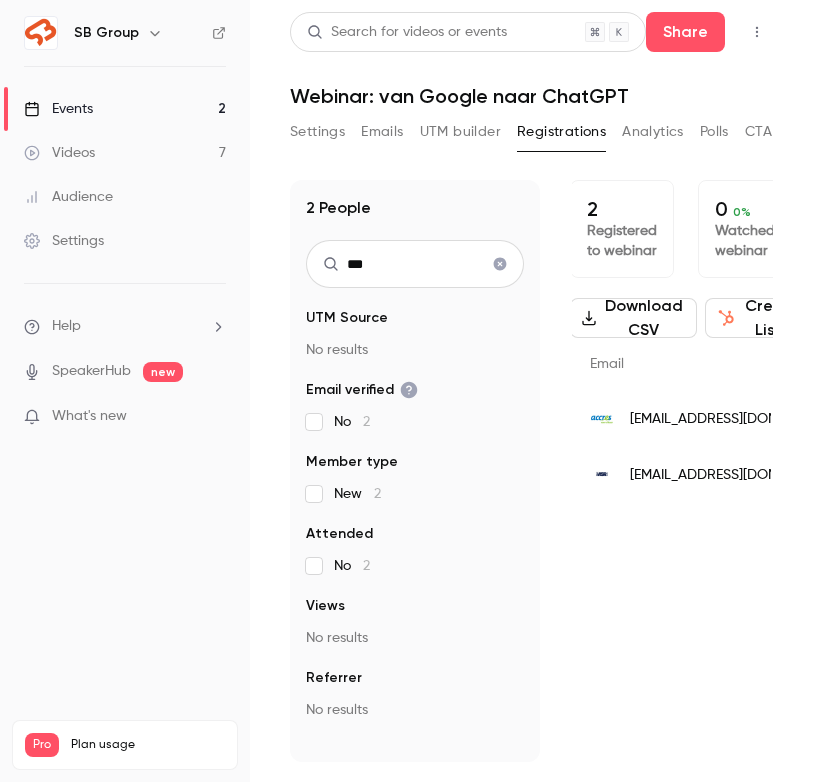 scroll, scrollTop: 0, scrollLeft: 185, axis: horizontal 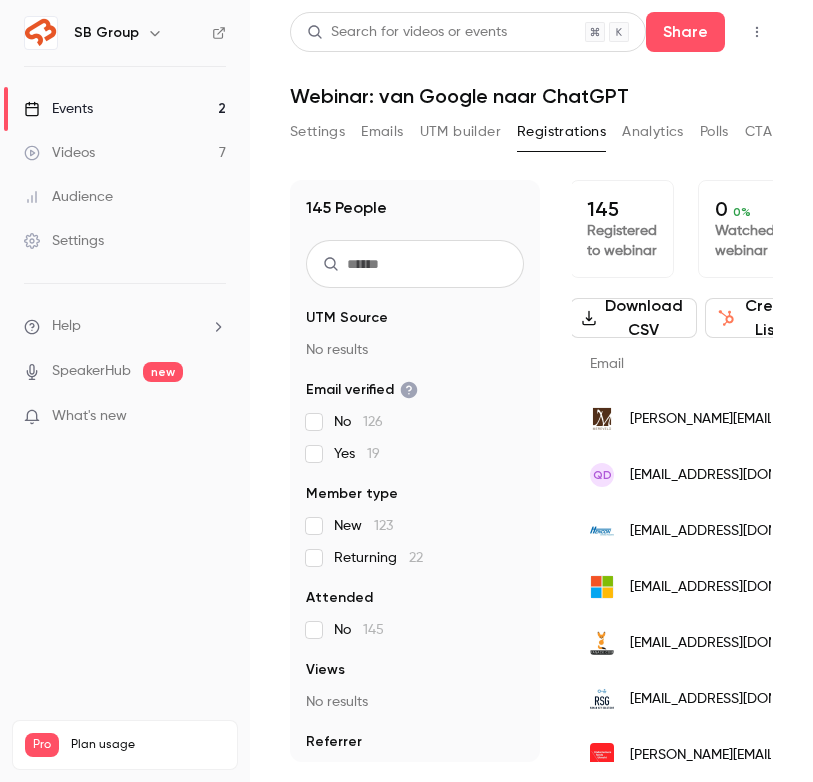 click at bounding box center [415, 264] 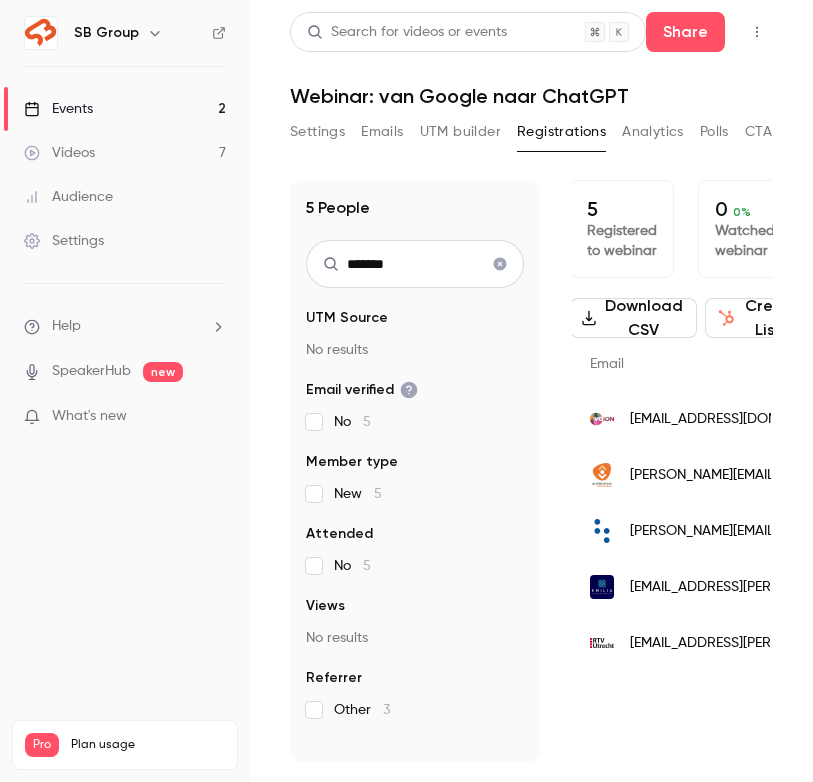 scroll, scrollTop: 0, scrollLeft: 268, axis: horizontal 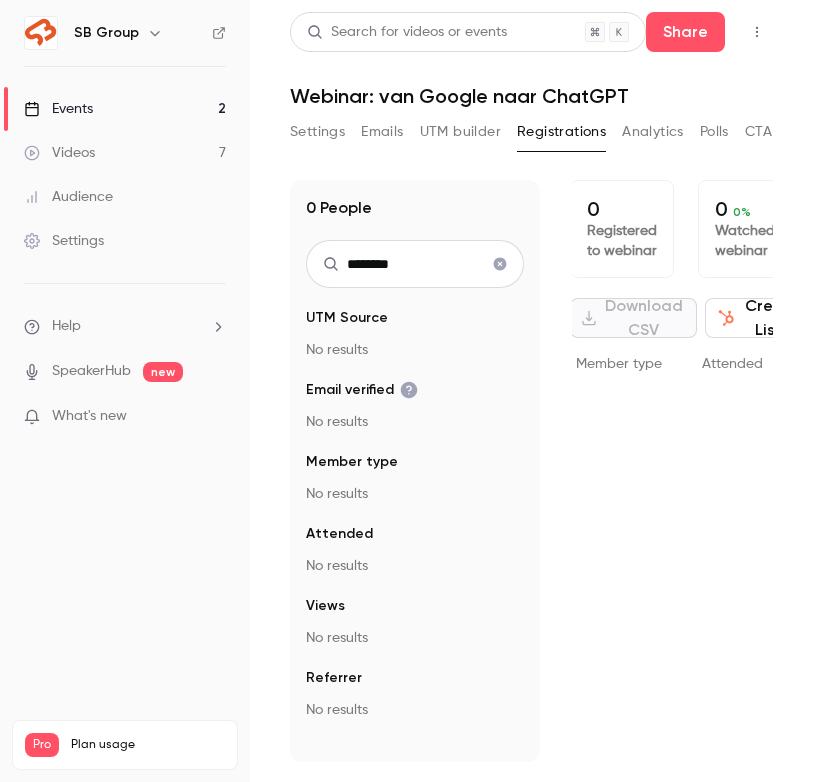 drag, startPoint x: 425, startPoint y: 266, endPoint x: 281, endPoint y: 254, distance: 144.49913 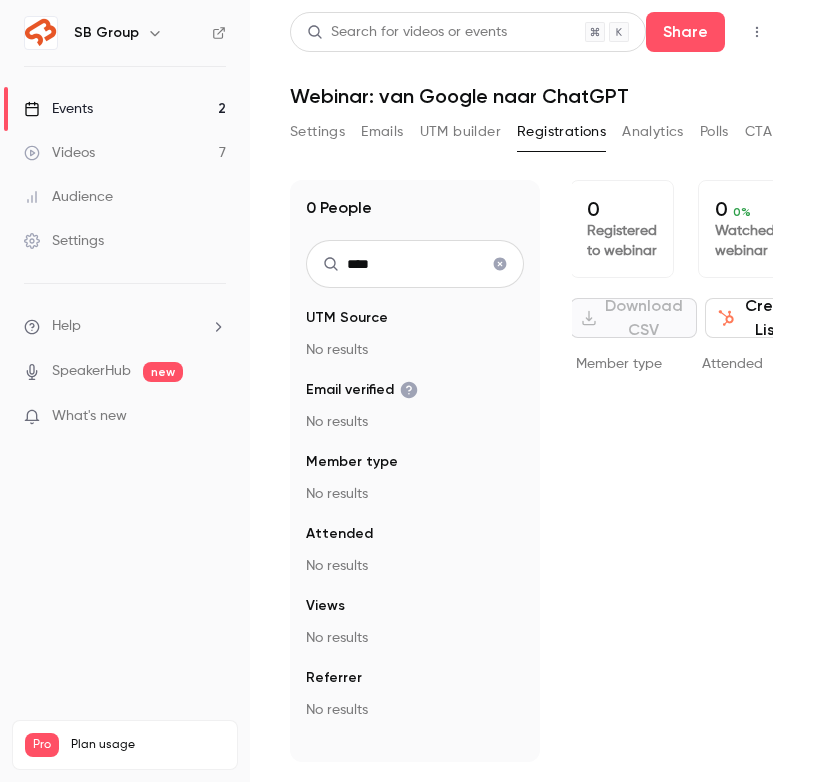 drag, startPoint x: 403, startPoint y: 268, endPoint x: 297, endPoint y: 260, distance: 106.30146 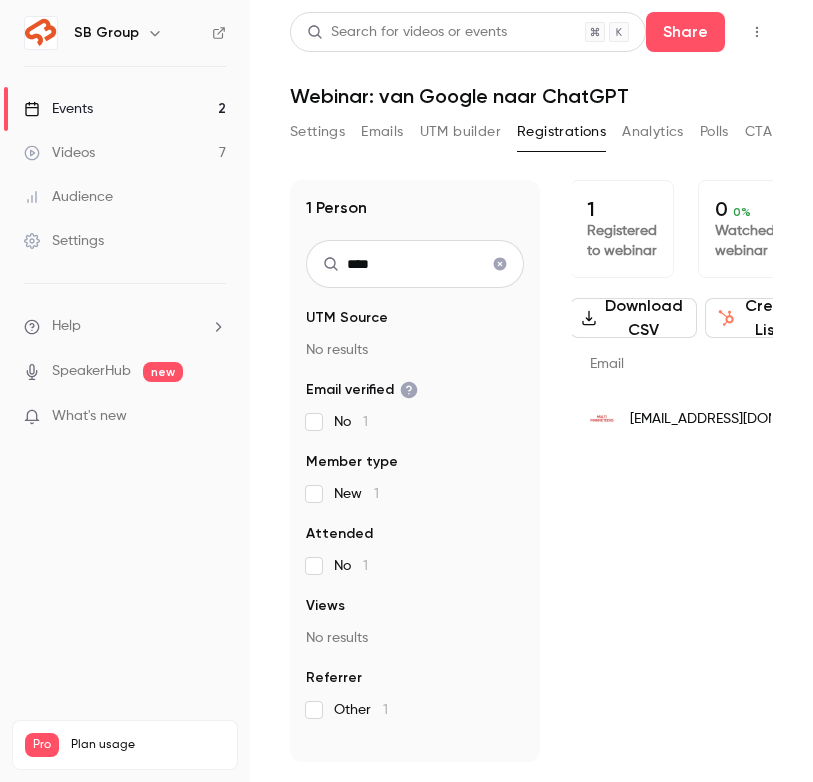 type on "****" 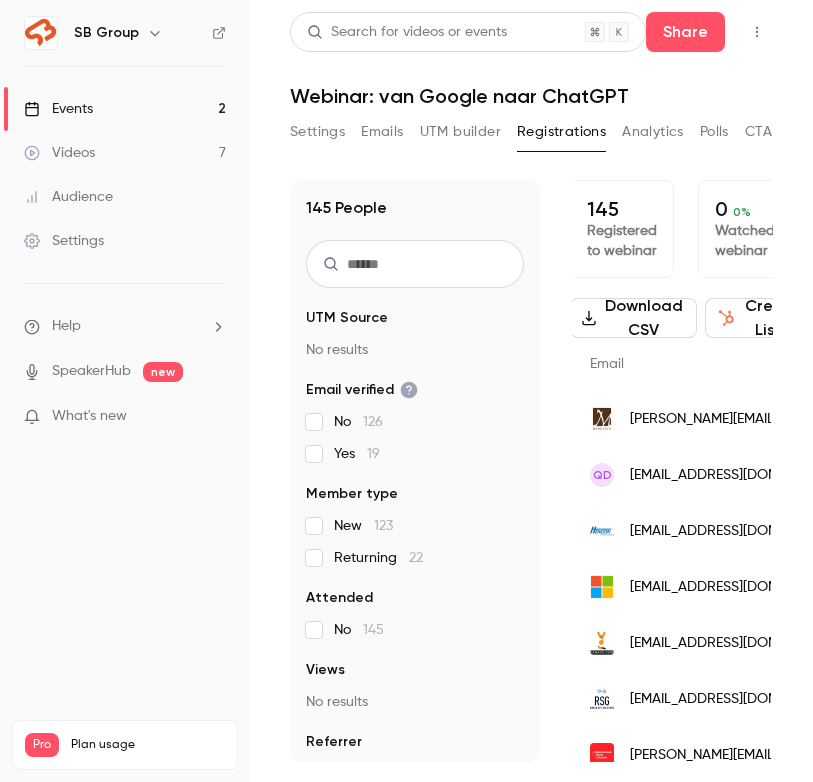 click at bounding box center (415, 264) 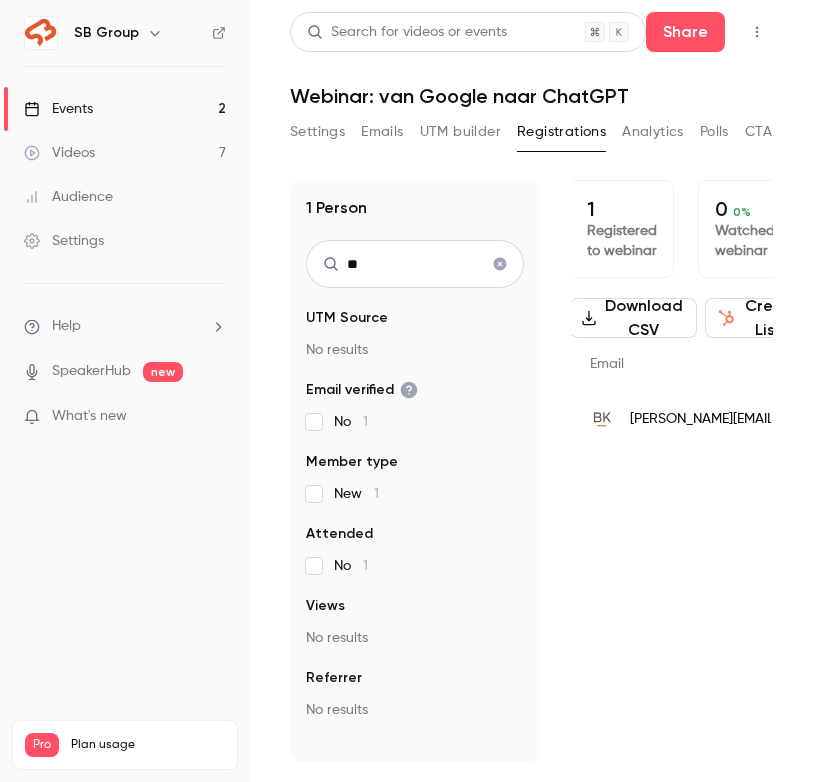 type on "*" 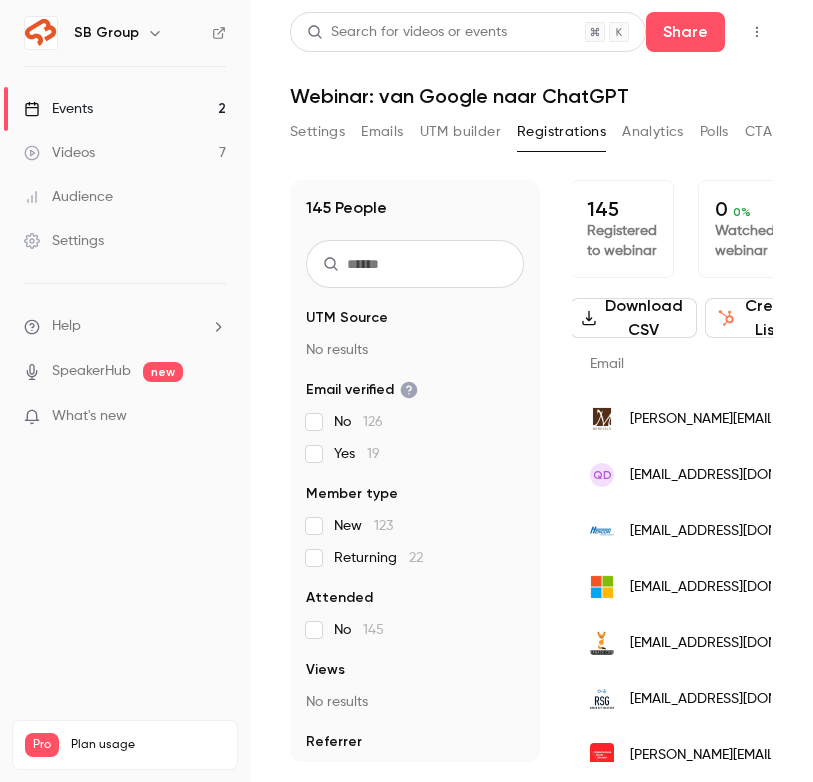 click at bounding box center [415, 264] 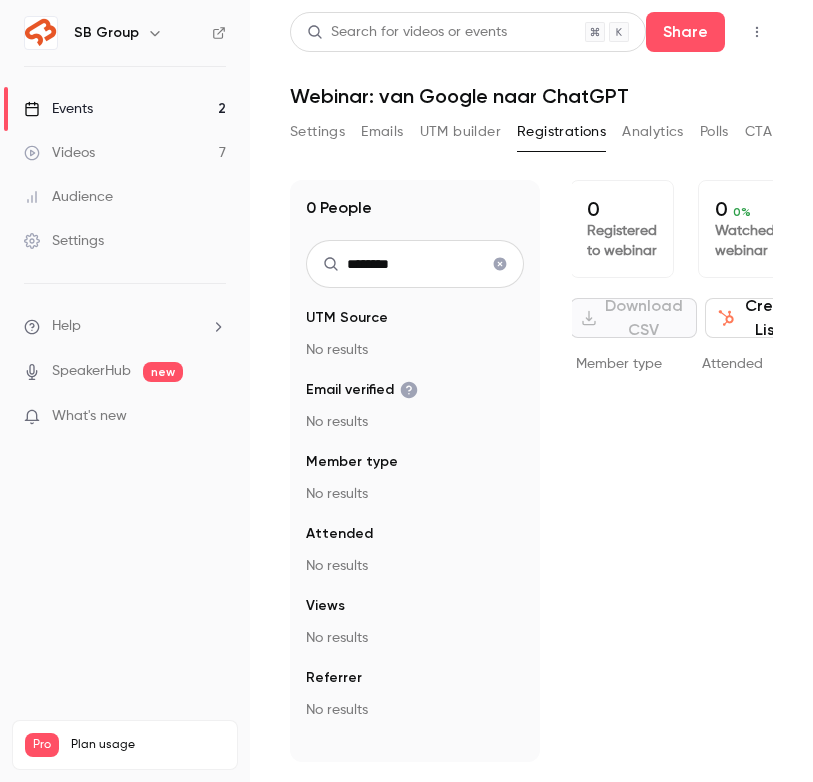 drag, startPoint x: 360, startPoint y: 268, endPoint x: 376, endPoint y: 268, distance: 16 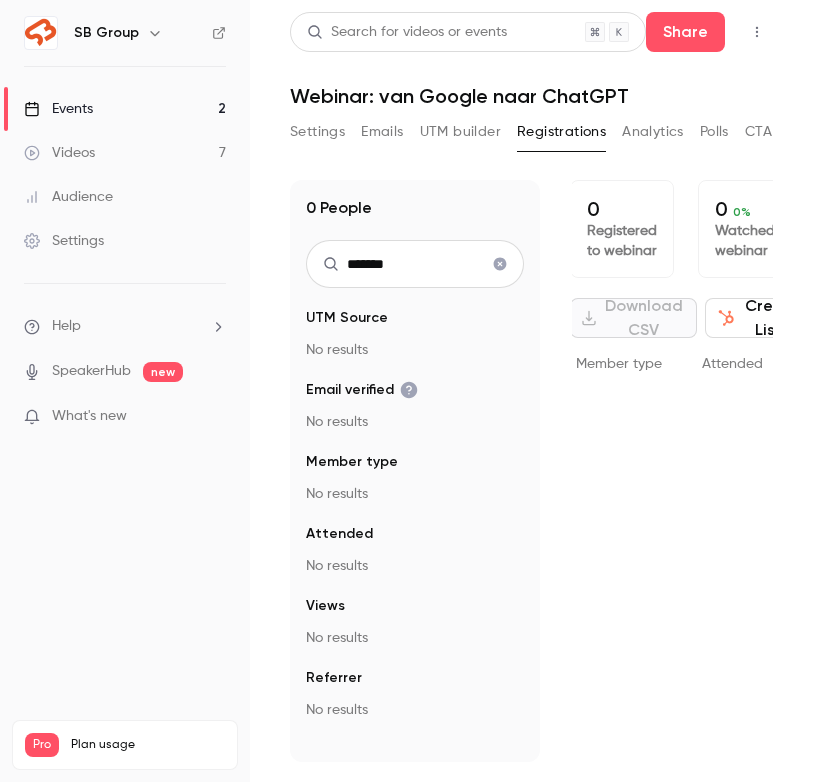 drag, startPoint x: 415, startPoint y: 273, endPoint x: 277, endPoint y: 270, distance: 138.03261 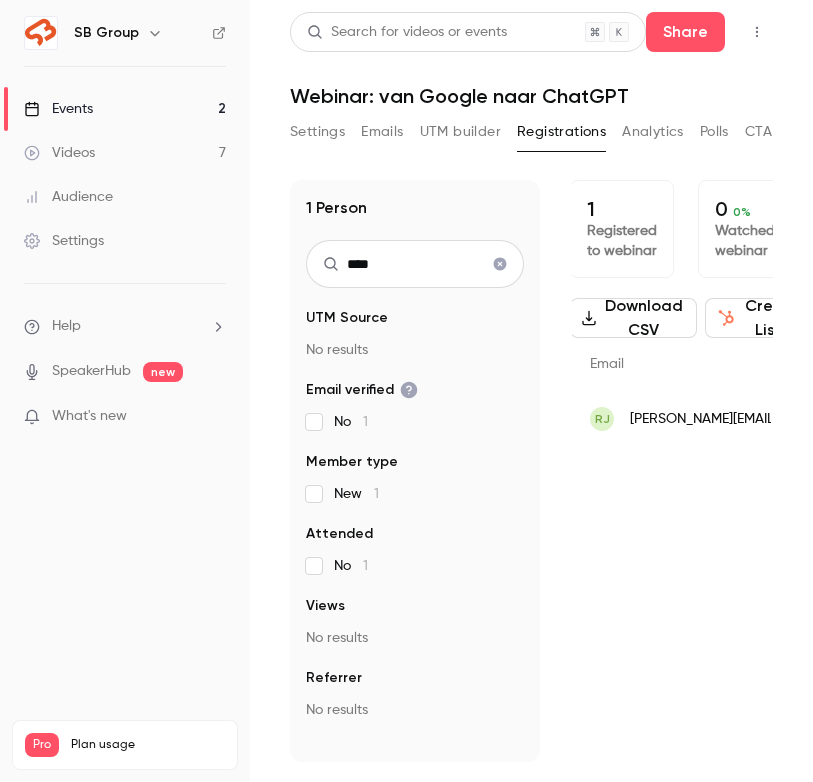 scroll, scrollTop: 0, scrollLeft: 349, axis: horizontal 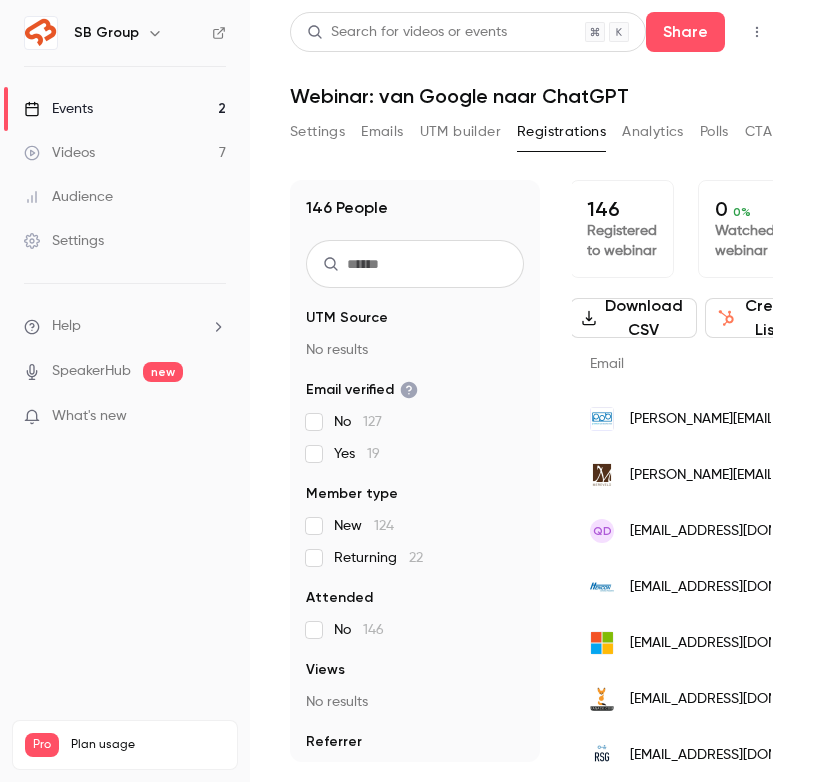 click at bounding box center (415, 264) 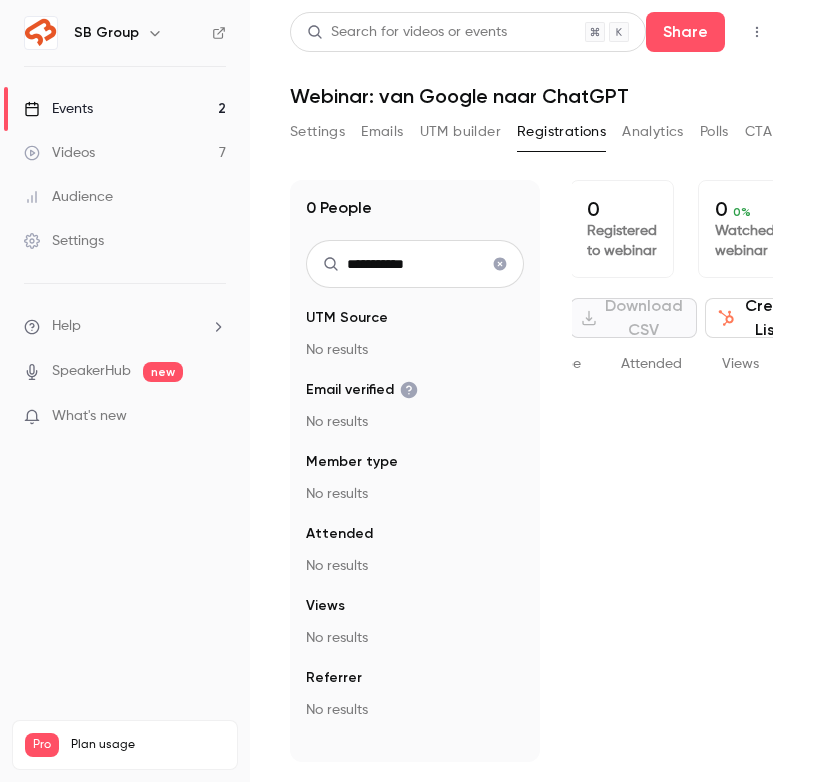 drag, startPoint x: 454, startPoint y: 264, endPoint x: 240, endPoint y: 263, distance: 214.00233 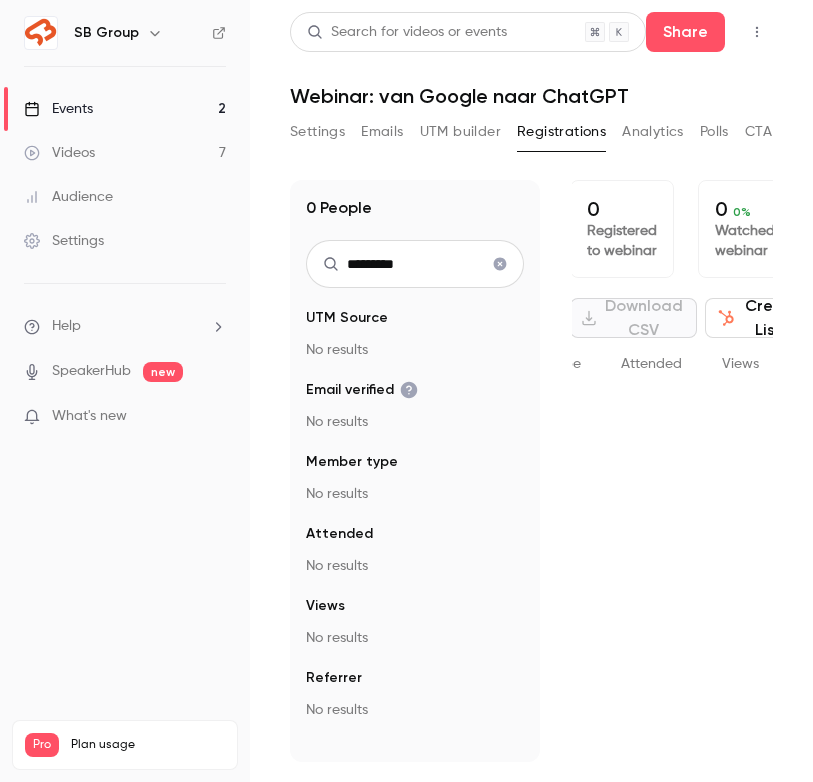 drag, startPoint x: 423, startPoint y: 277, endPoint x: 282, endPoint y: 260, distance: 142.02112 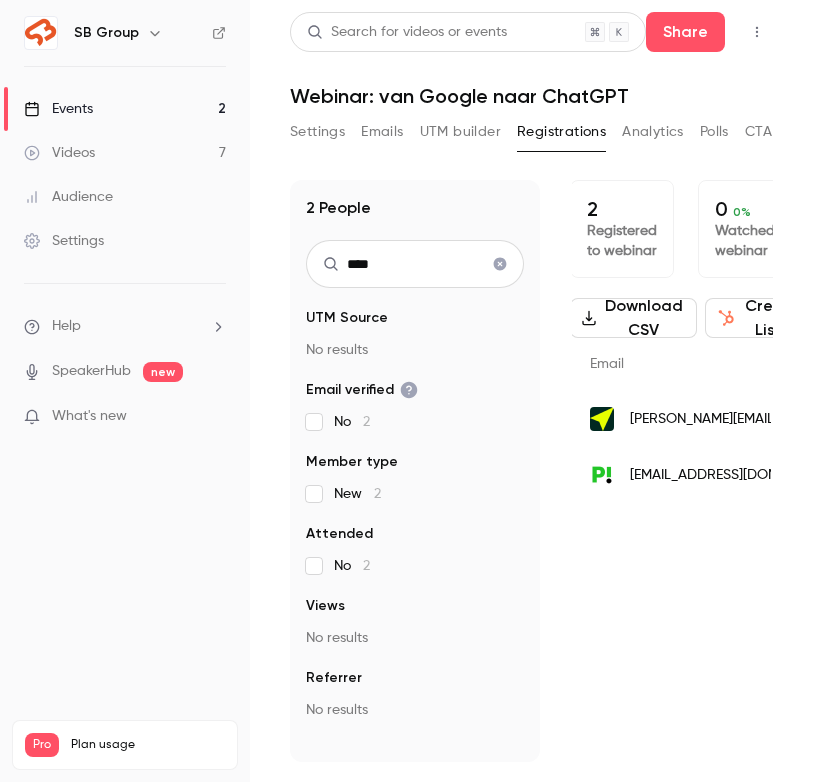 type on "****" 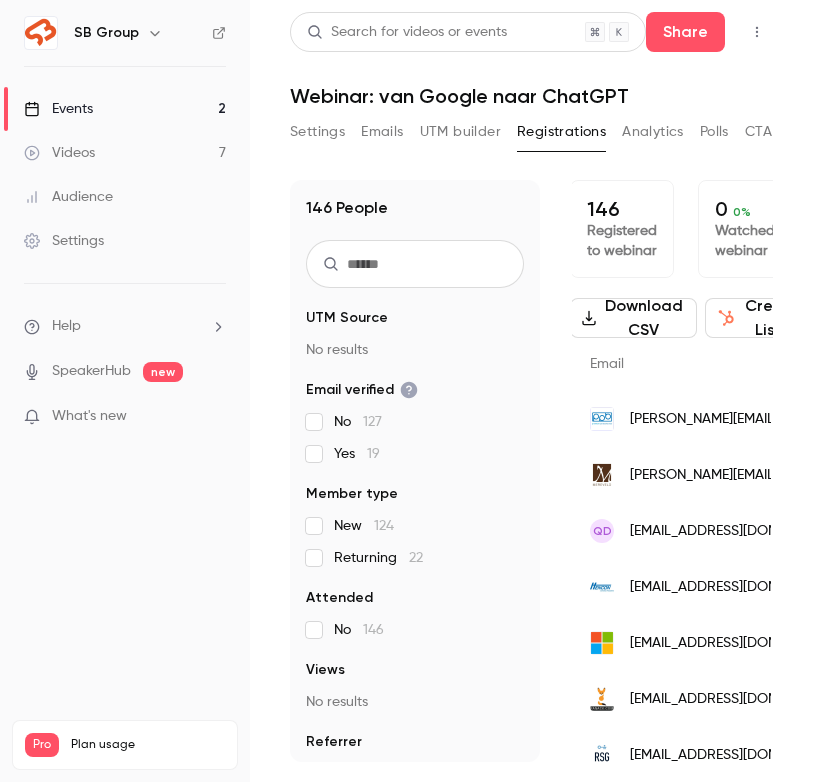 click at bounding box center [415, 264] 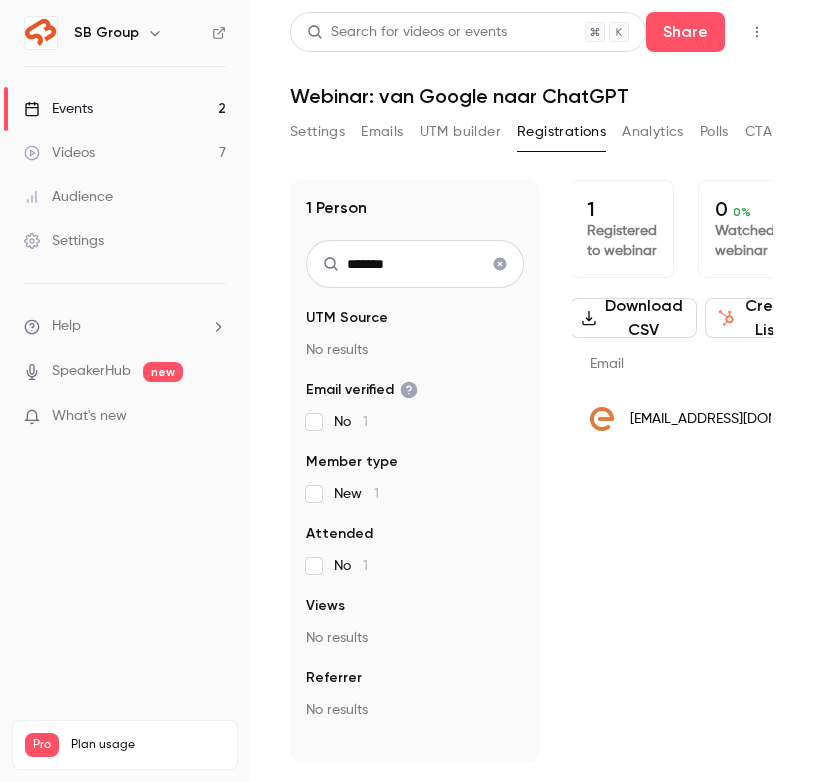 drag, startPoint x: 429, startPoint y: 255, endPoint x: 222, endPoint y: 255, distance: 207 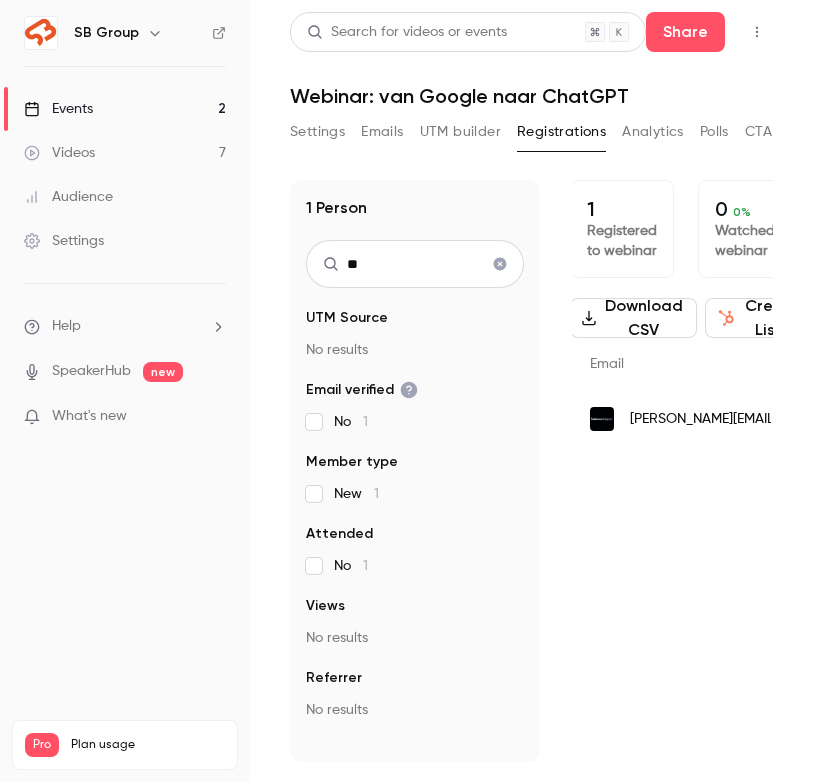 type on "*" 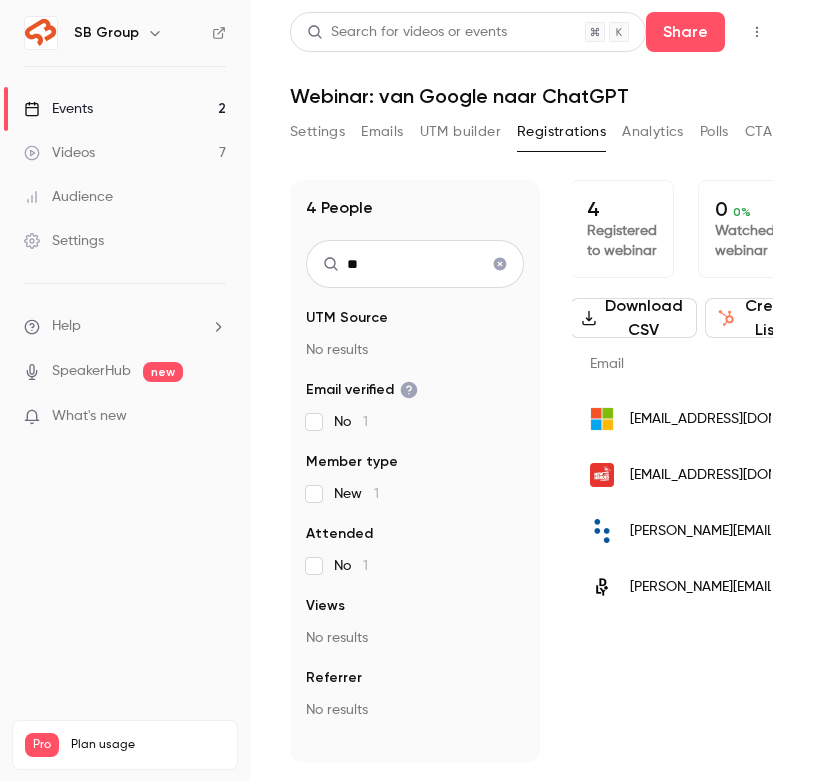 type on "*" 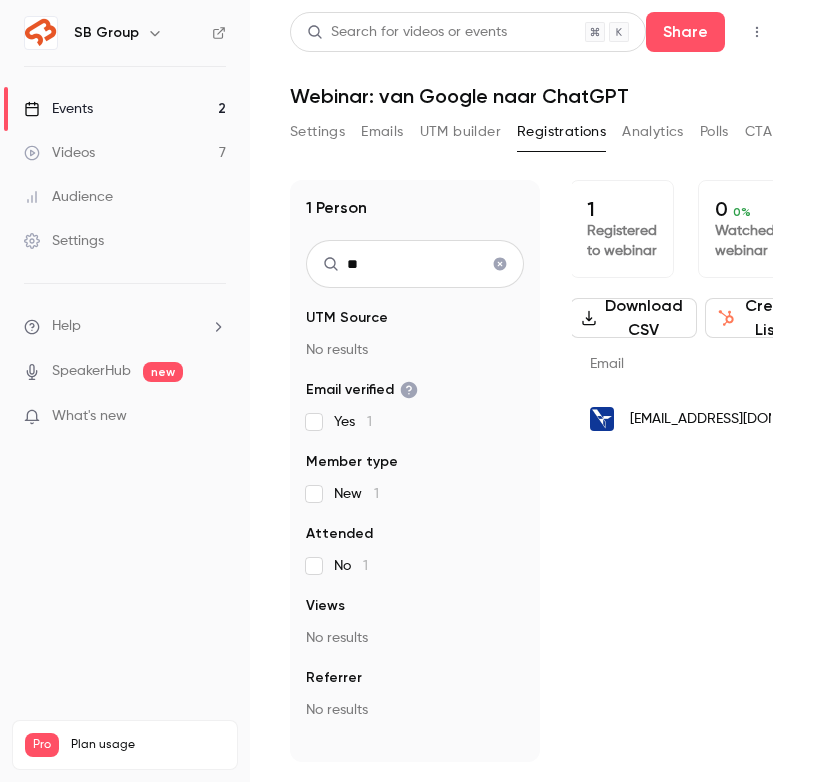 type on "*" 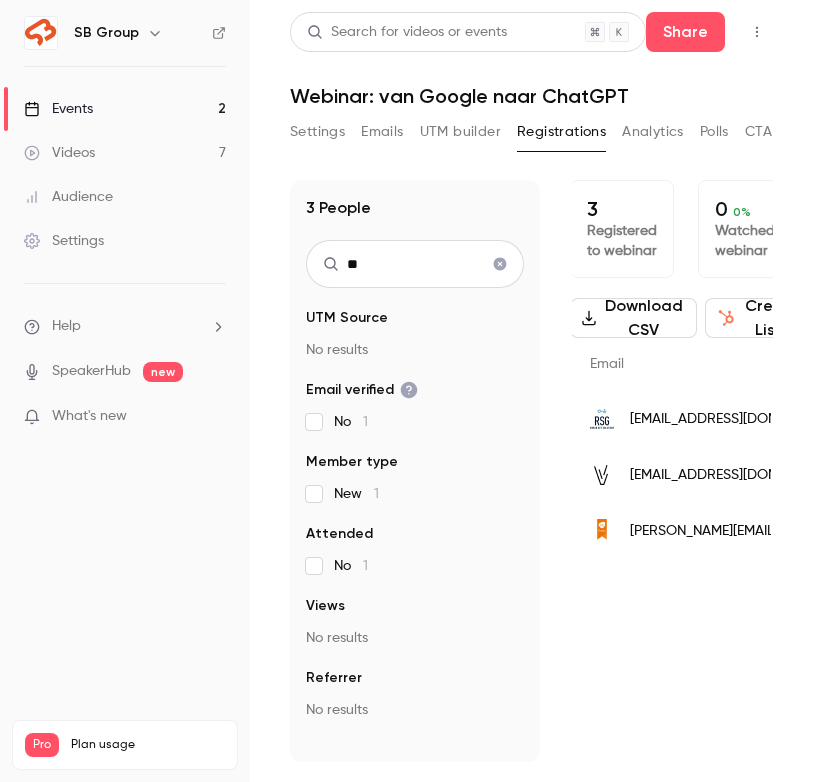 type on "*" 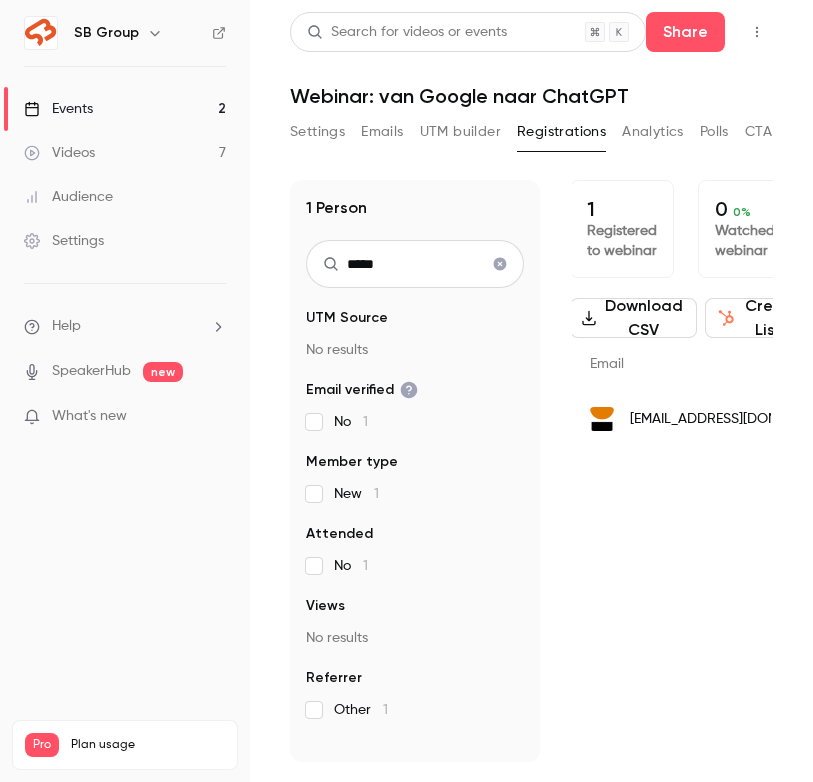 scroll, scrollTop: 0, scrollLeft: 1027, axis: horizontal 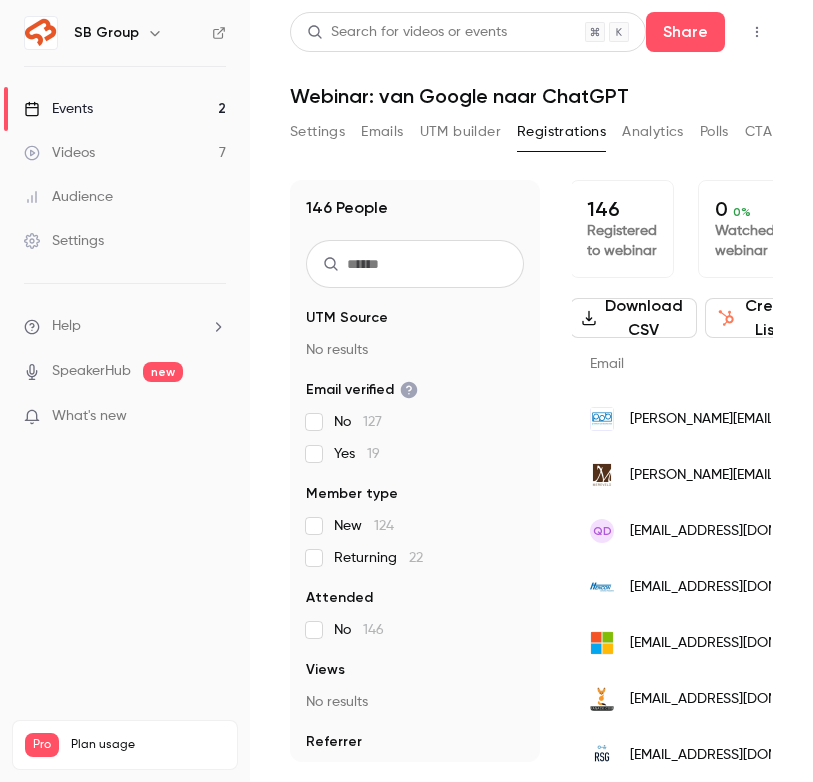 click at bounding box center [415, 264] 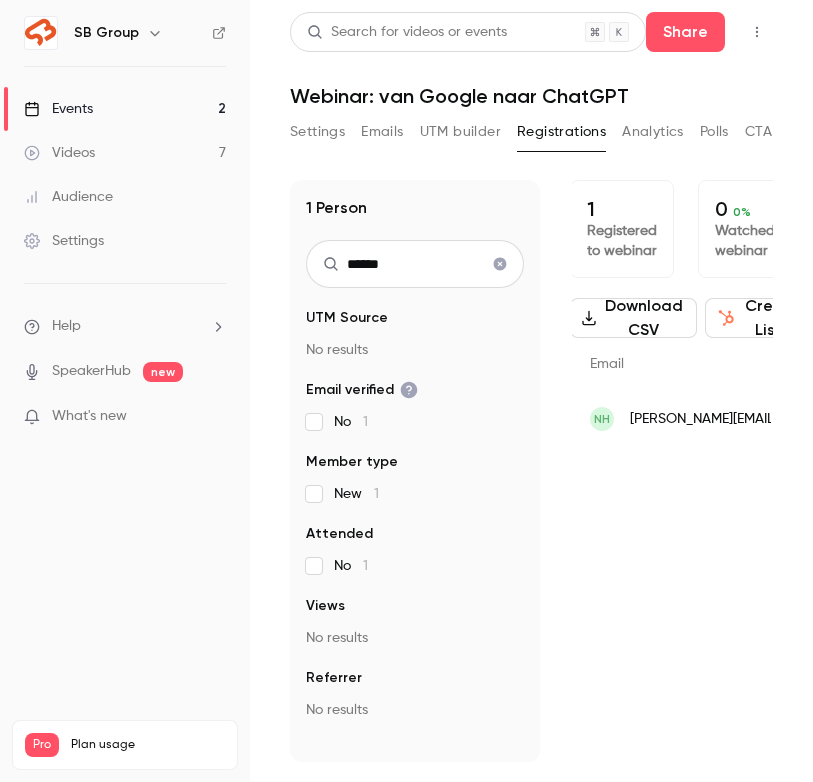 drag, startPoint x: 400, startPoint y: 254, endPoint x: 298, endPoint y: 254, distance: 102 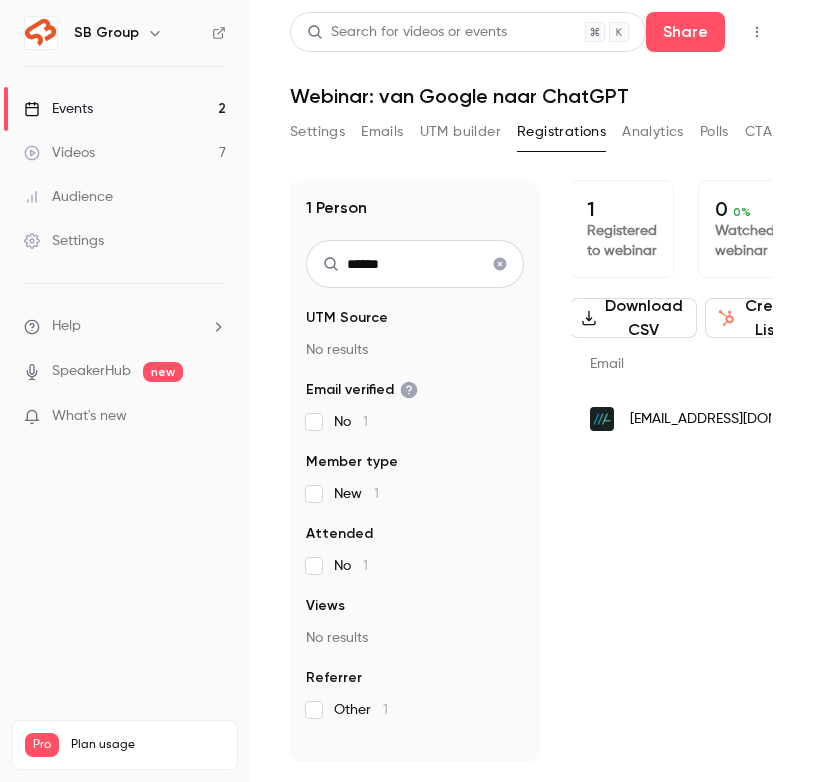 type on "******" 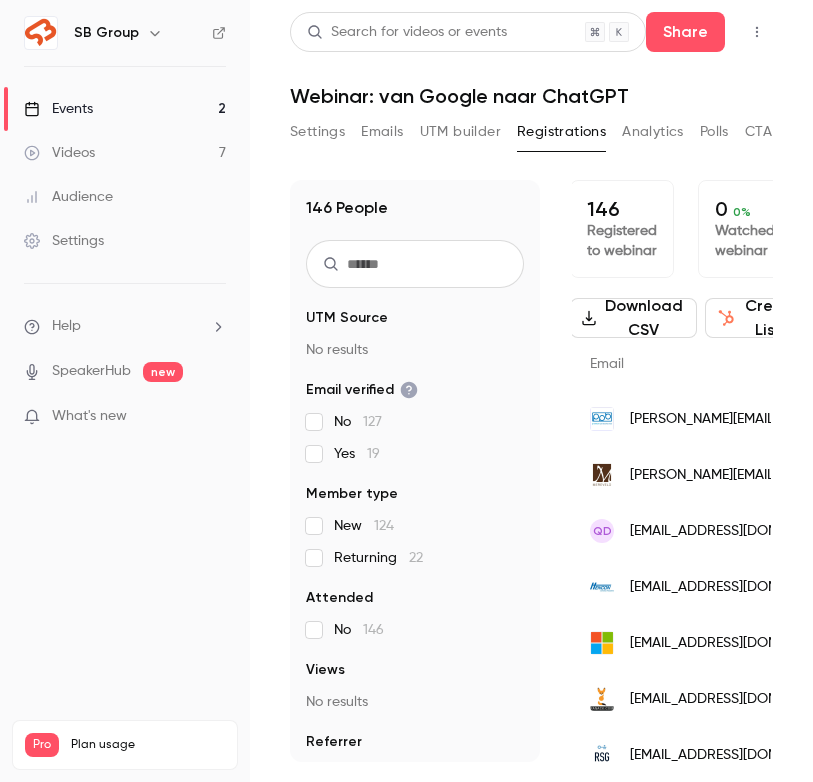 click at bounding box center [415, 264] 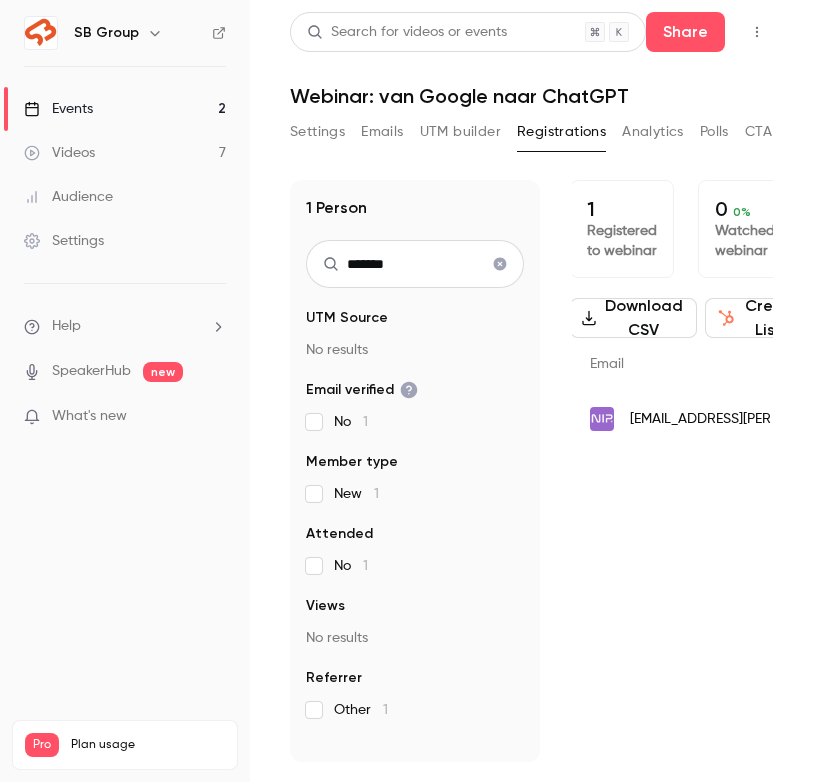 type on "*******" 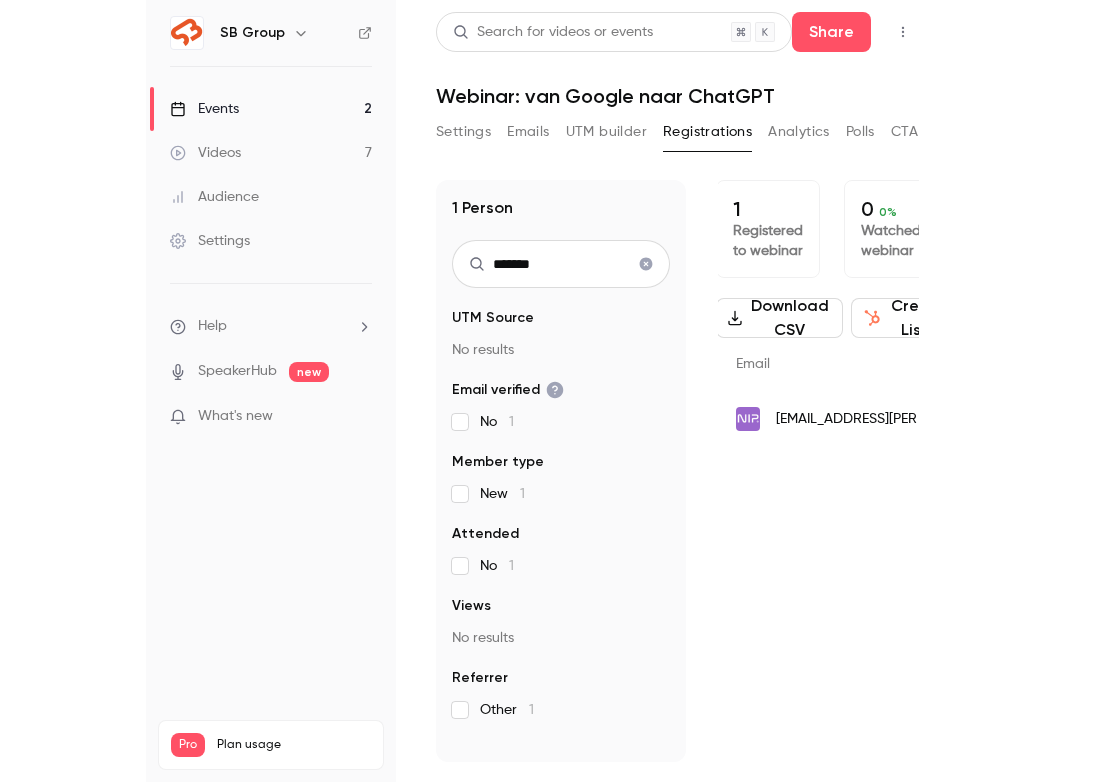 scroll, scrollTop: 0, scrollLeft: 1027, axis: horizontal 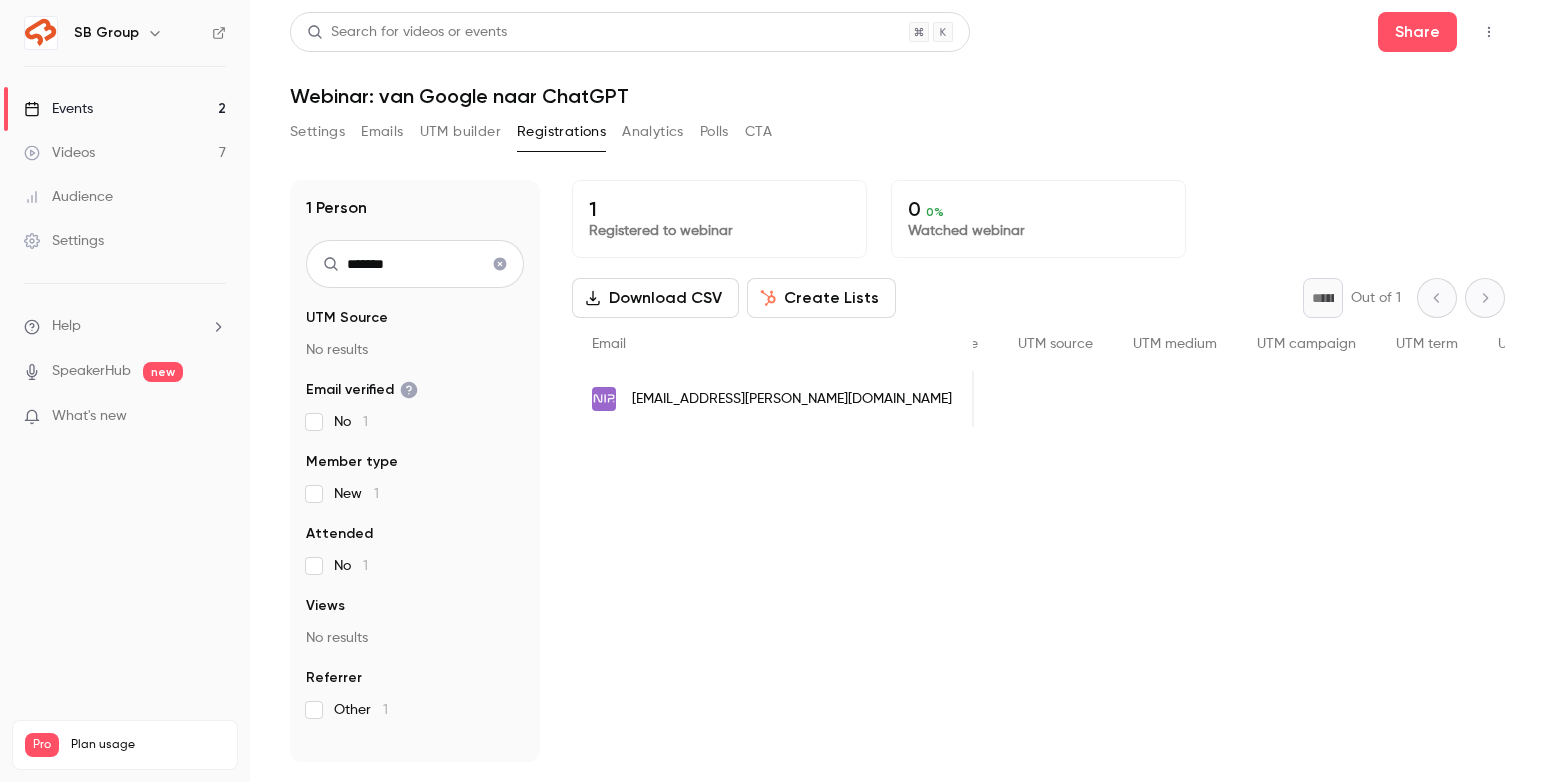 drag, startPoint x: 493, startPoint y: 778, endPoint x: 499, endPoint y: 1078, distance: 300.06 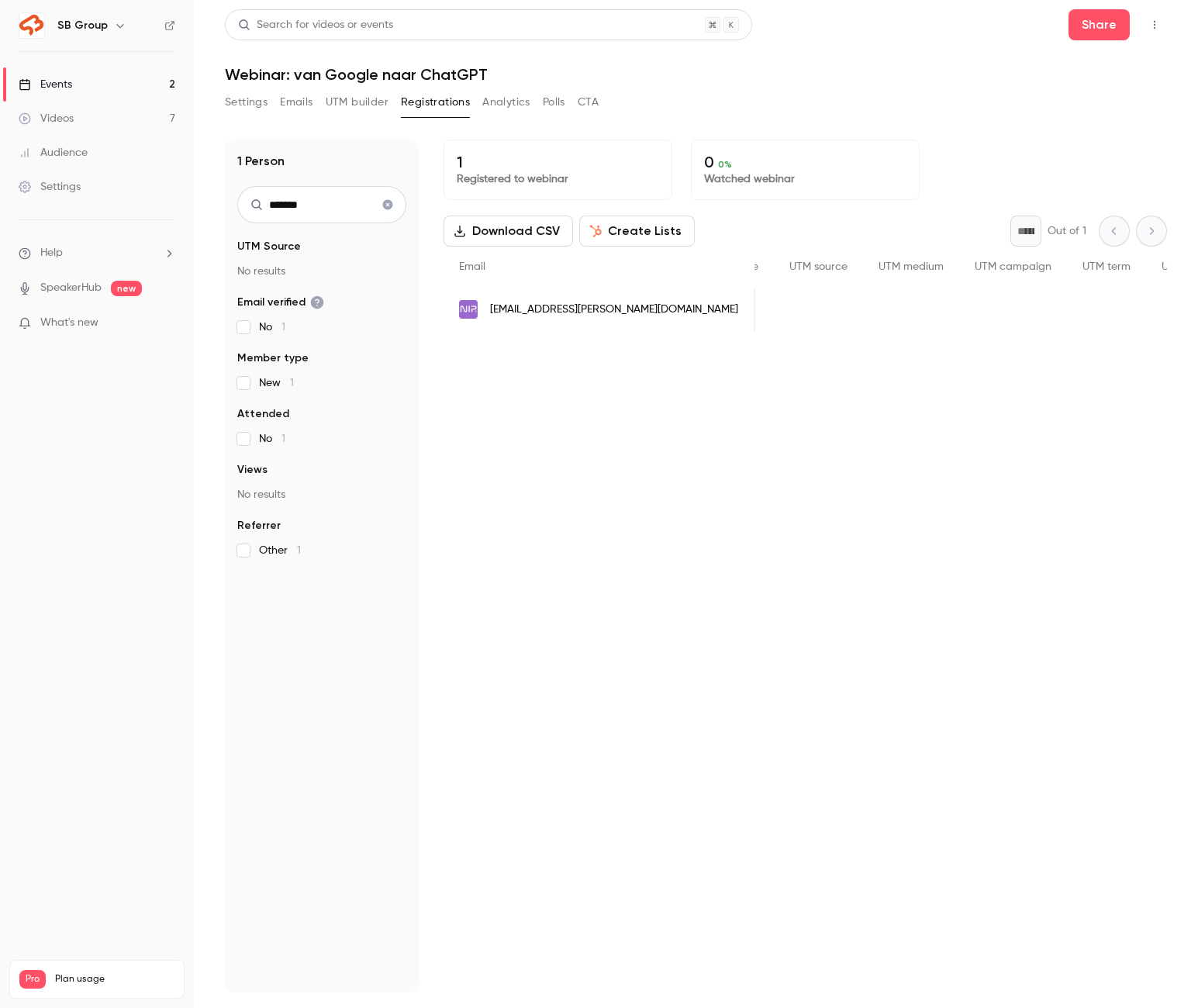 click on "*******" at bounding box center [322, 205] 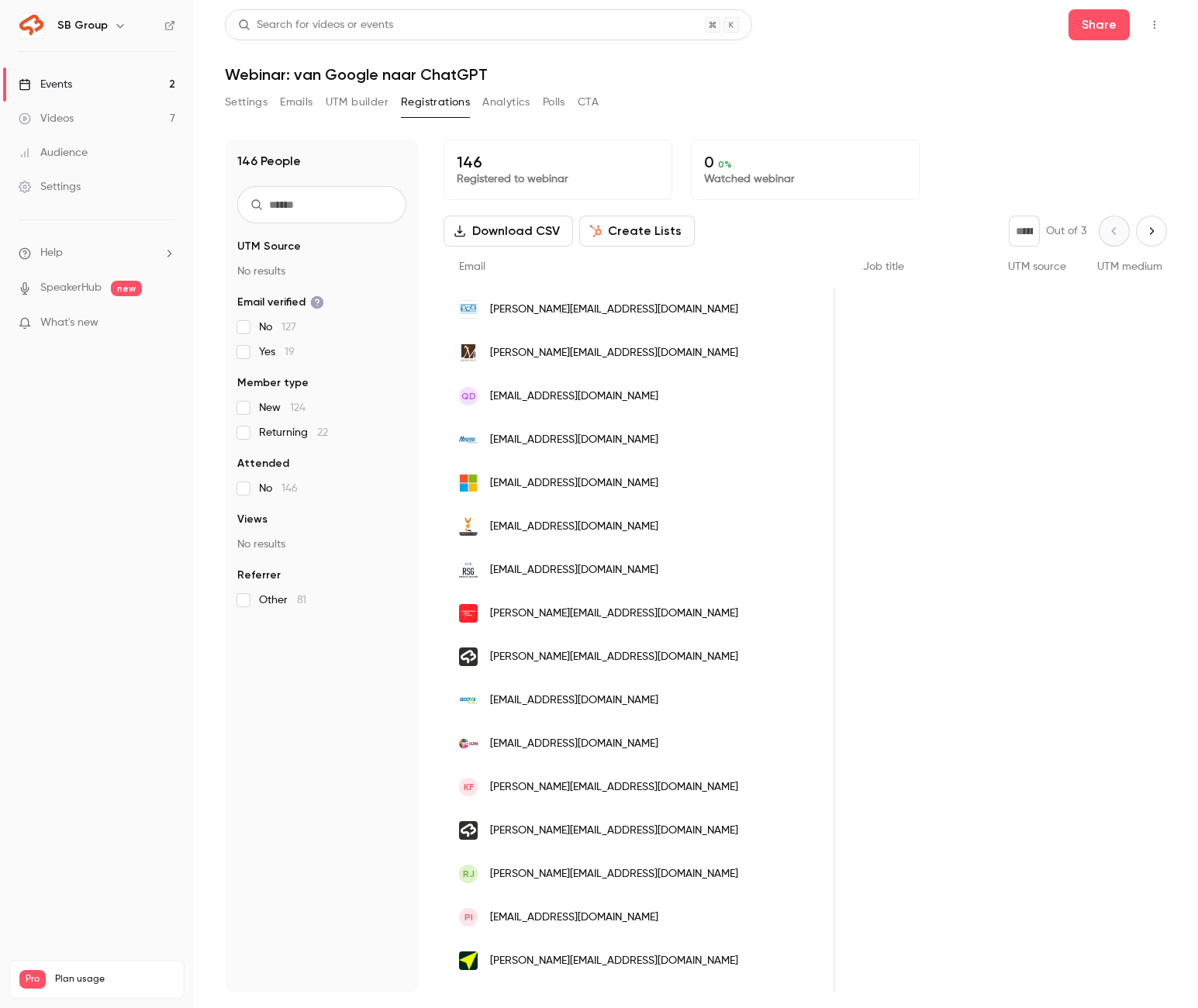 click at bounding box center (322, 205) 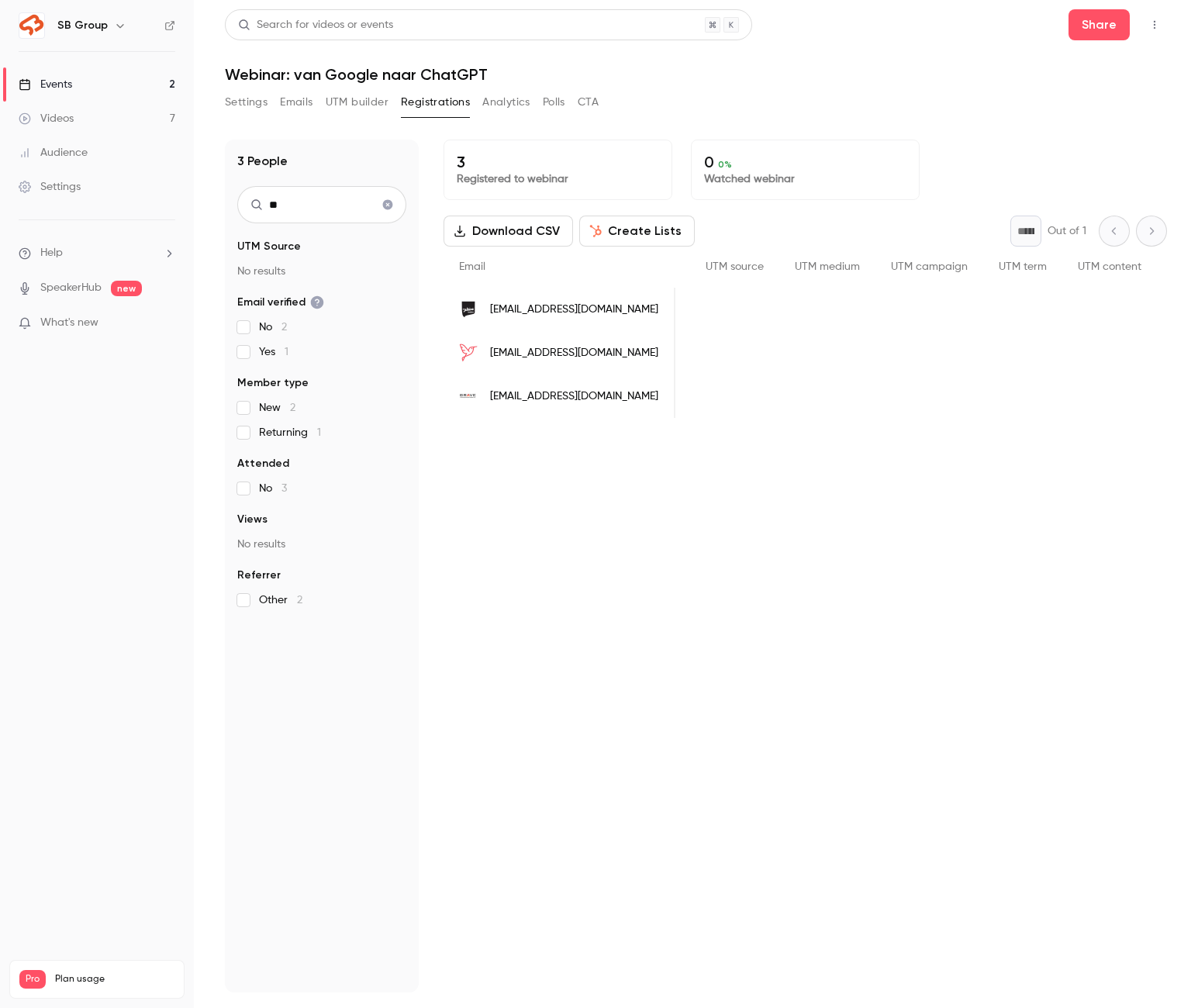 type on "*" 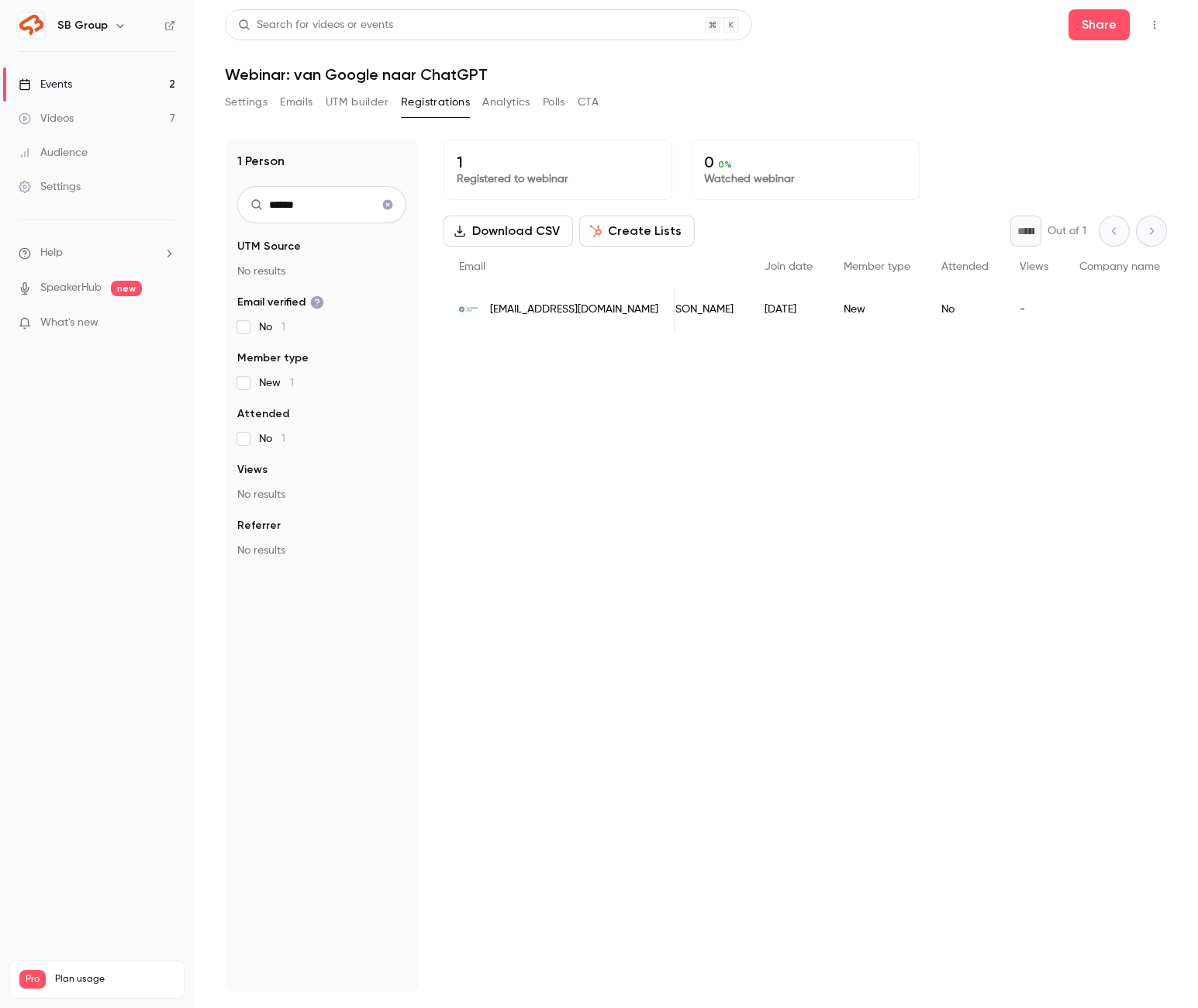scroll, scrollTop: 0, scrollLeft: 0, axis: both 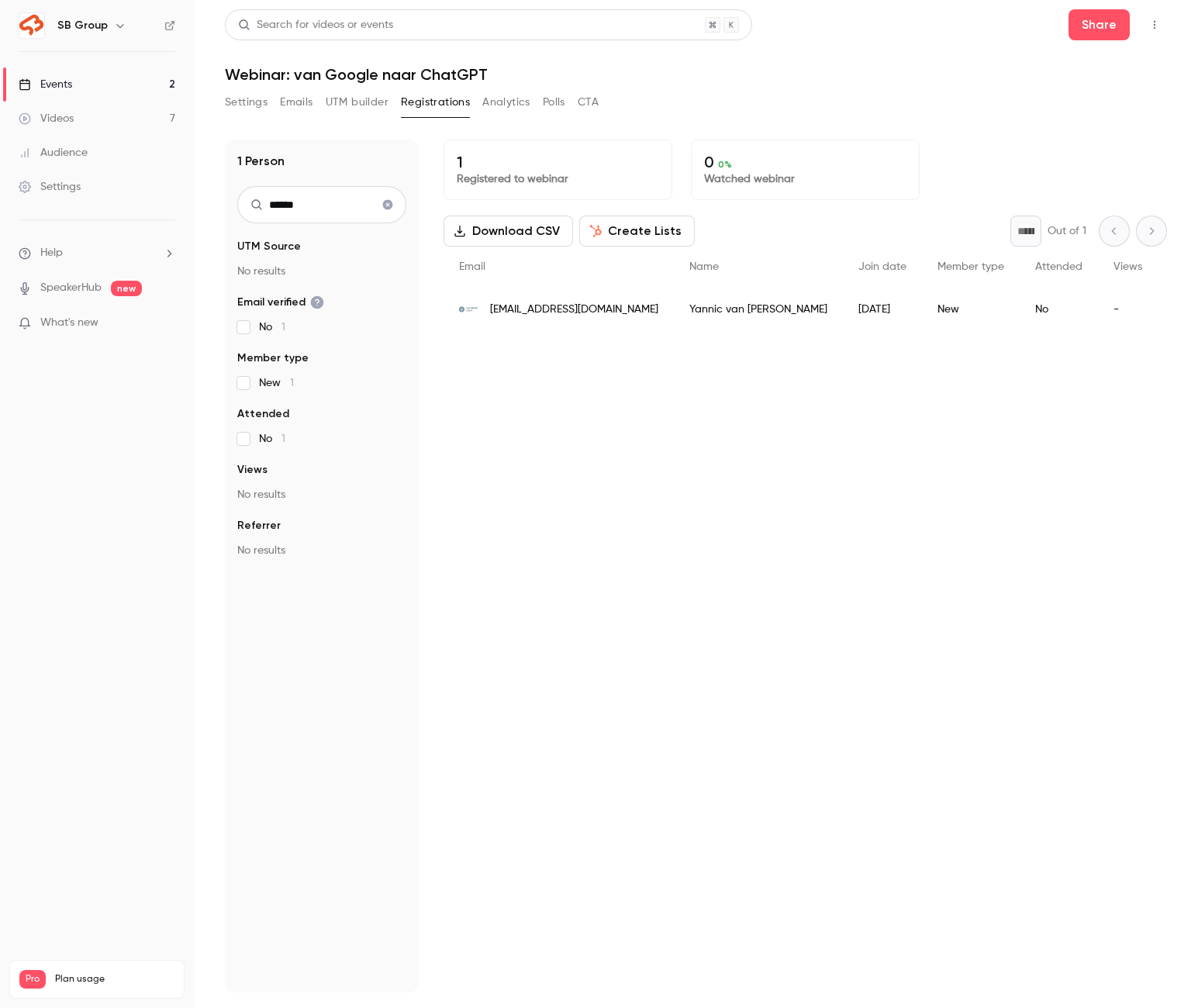 type on "******" 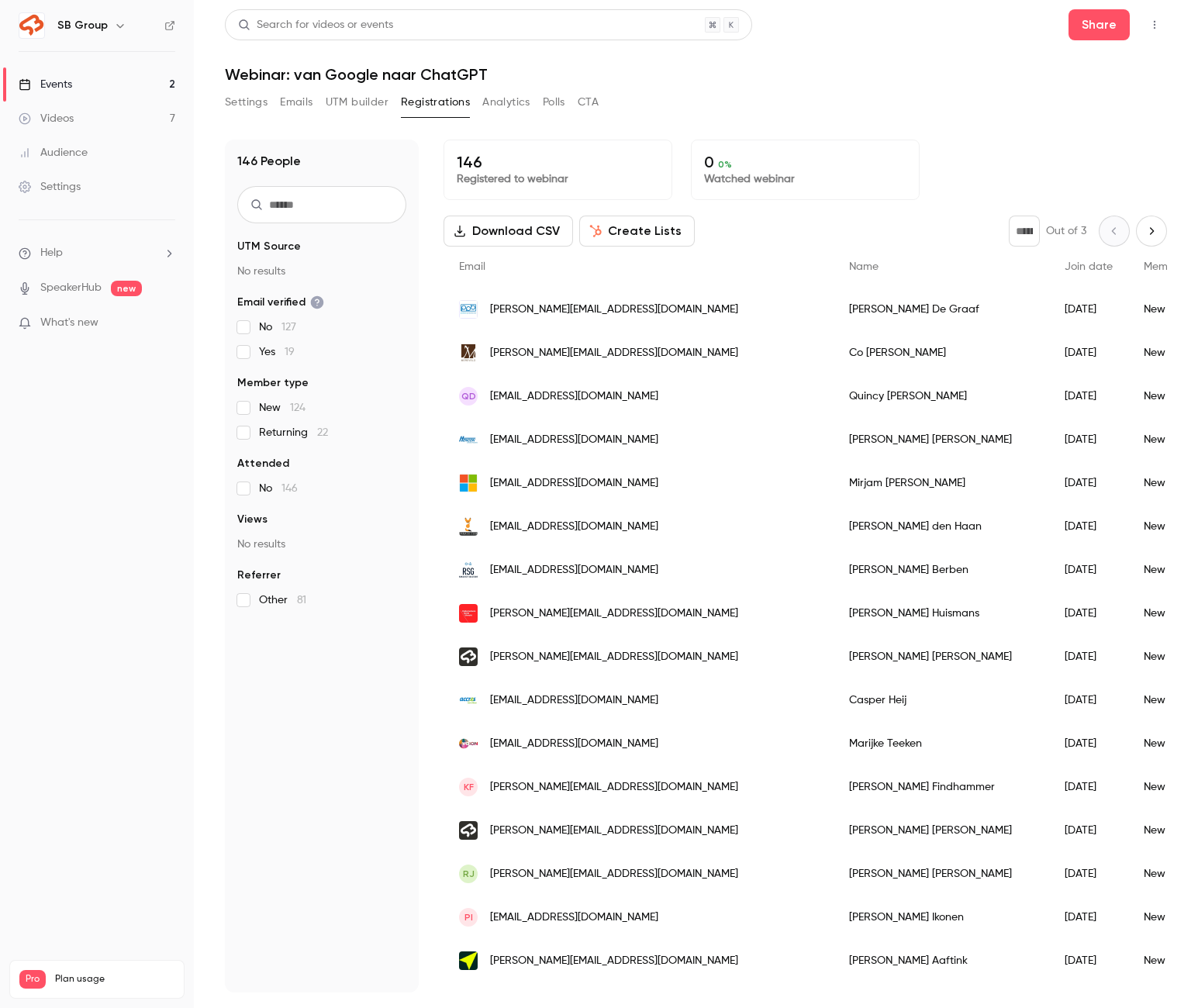 click at bounding box center (322, 205) 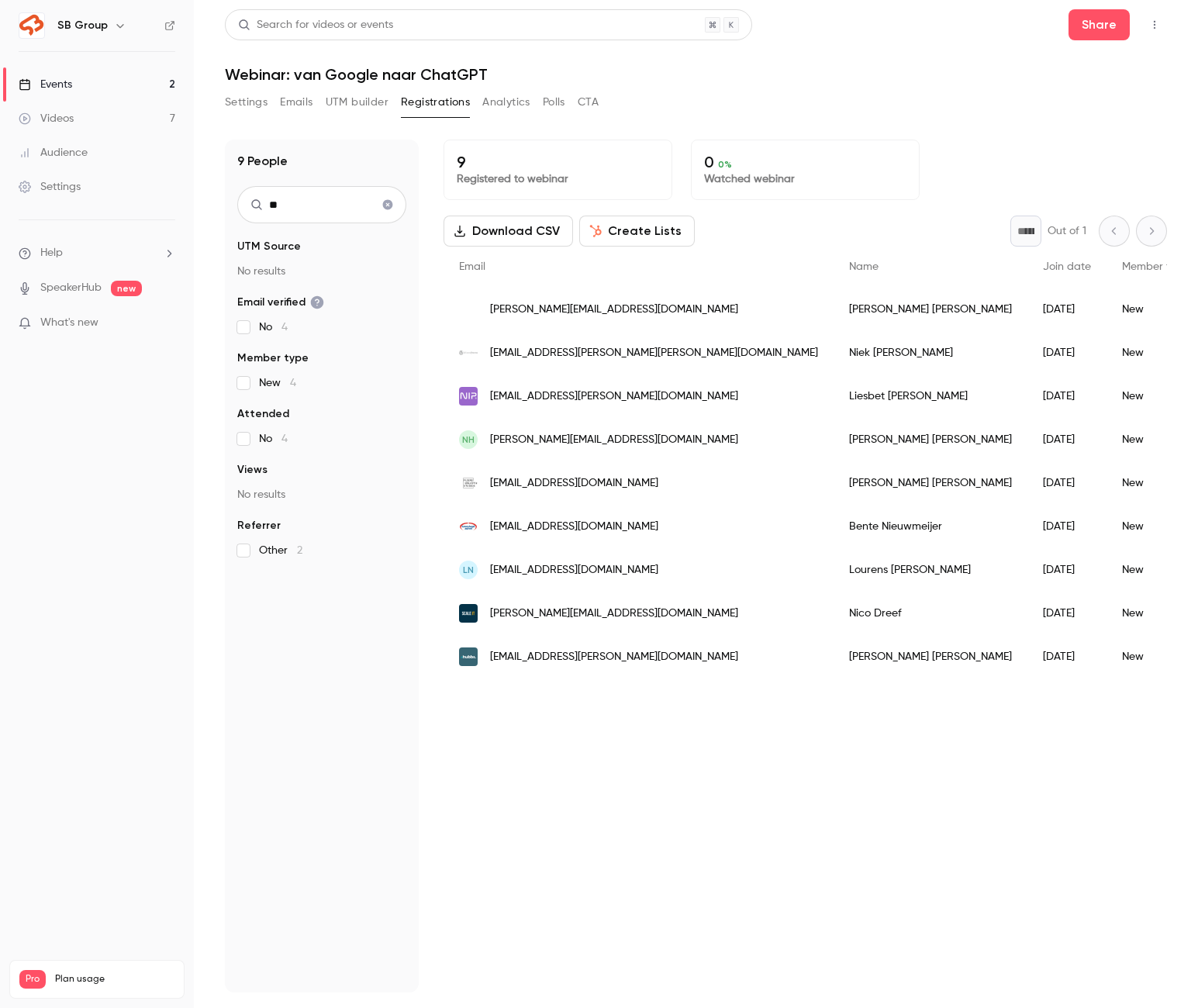 type on "*" 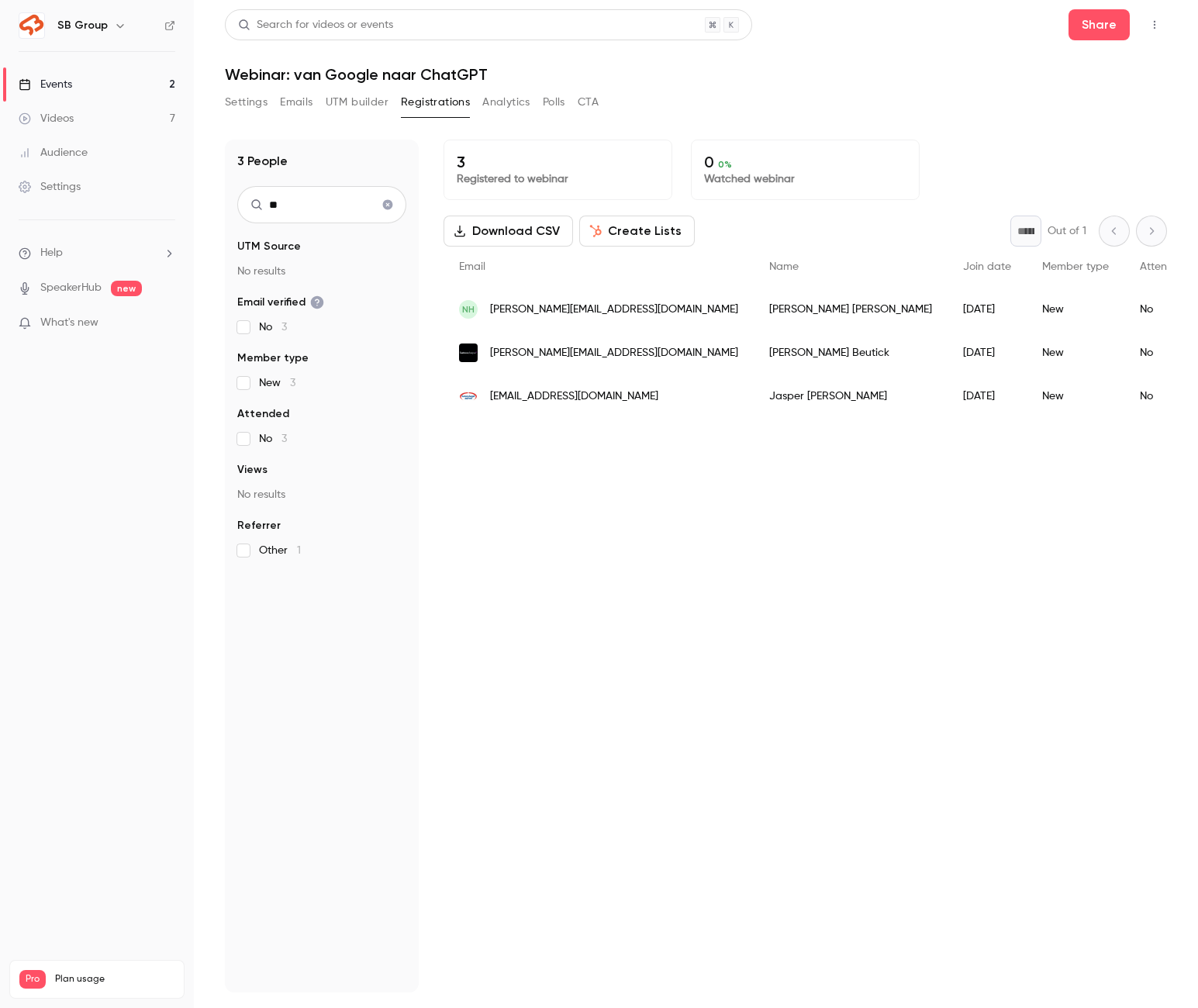 type on "*" 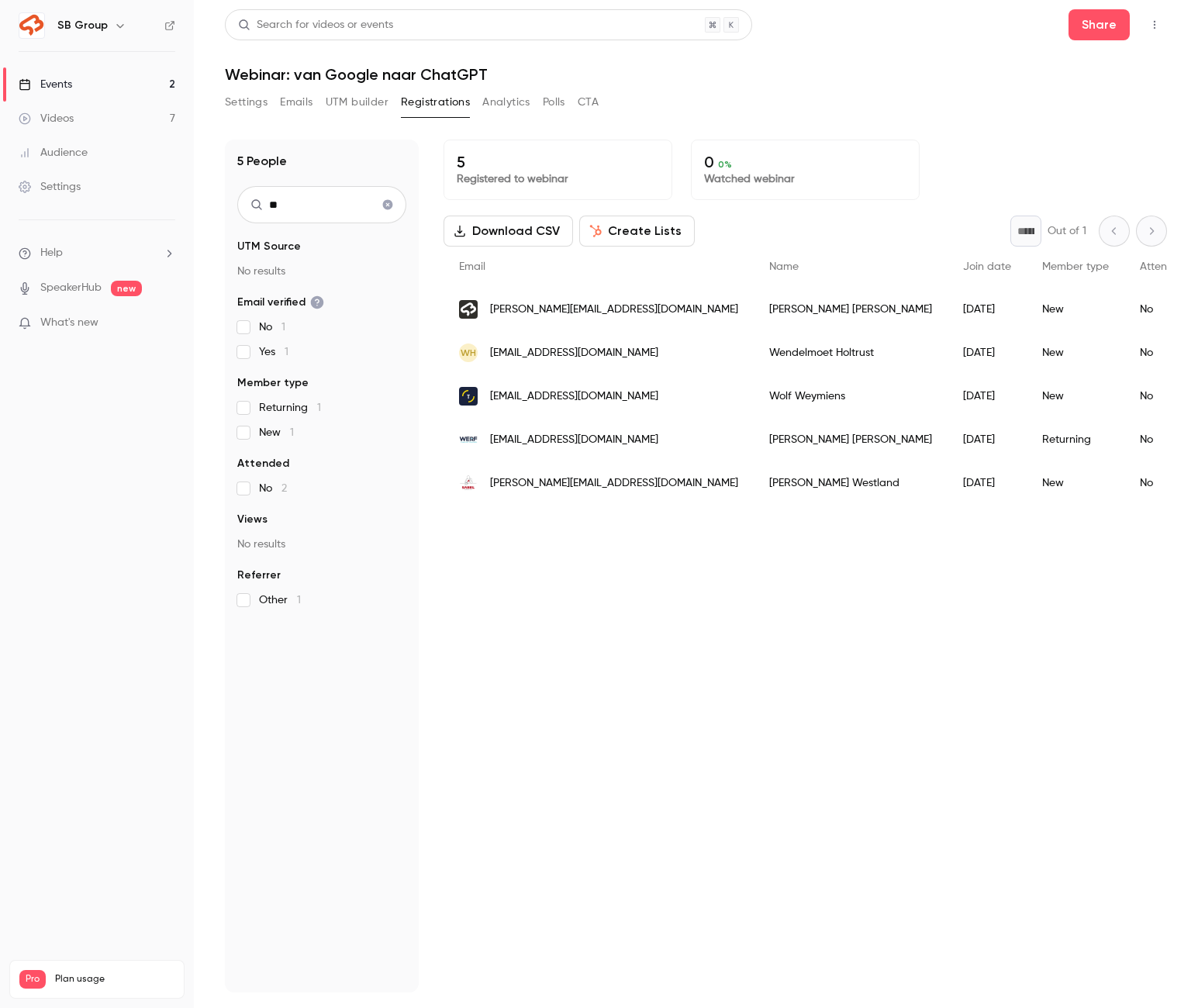 type on "*" 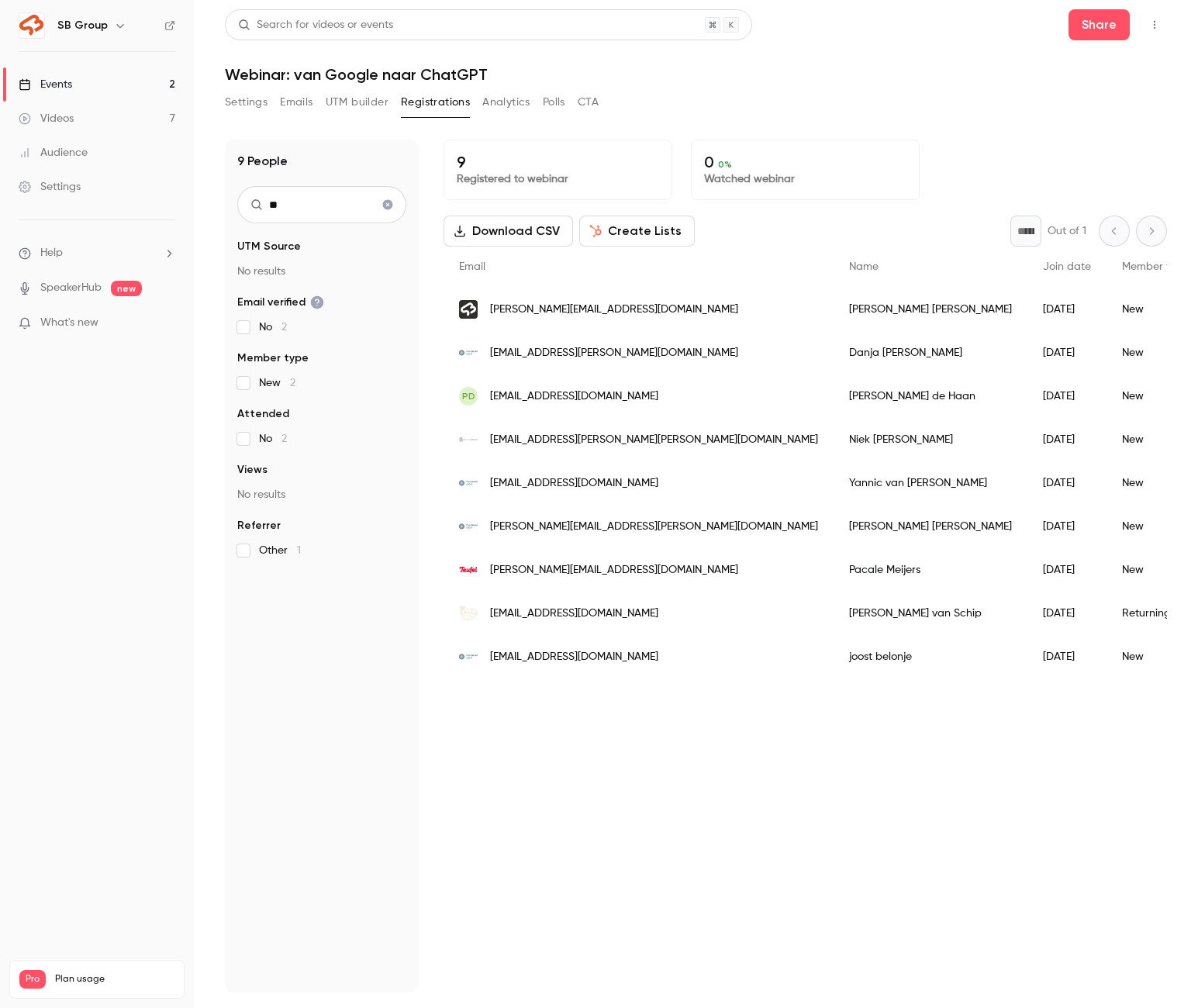 type on "*" 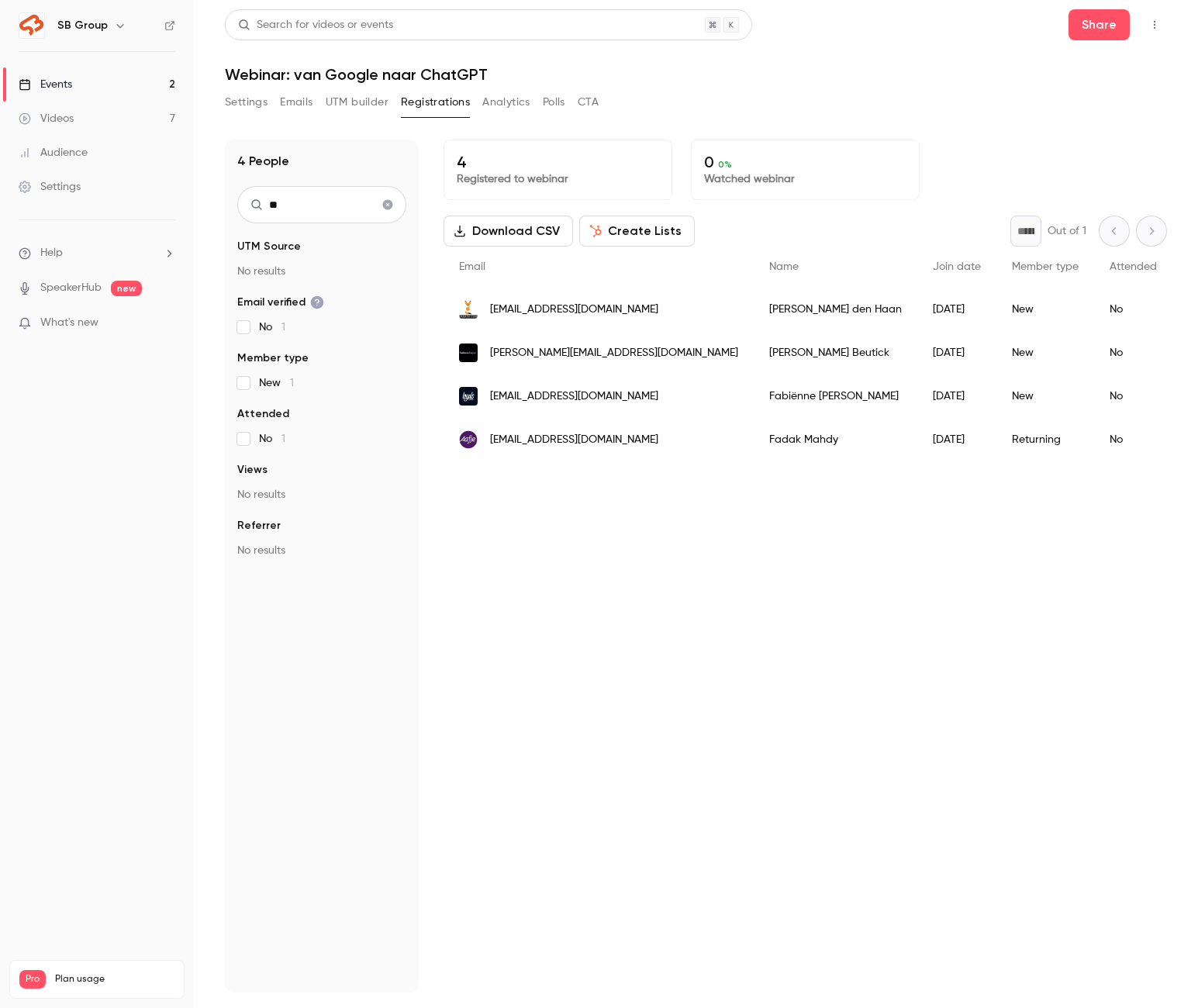 type on "*" 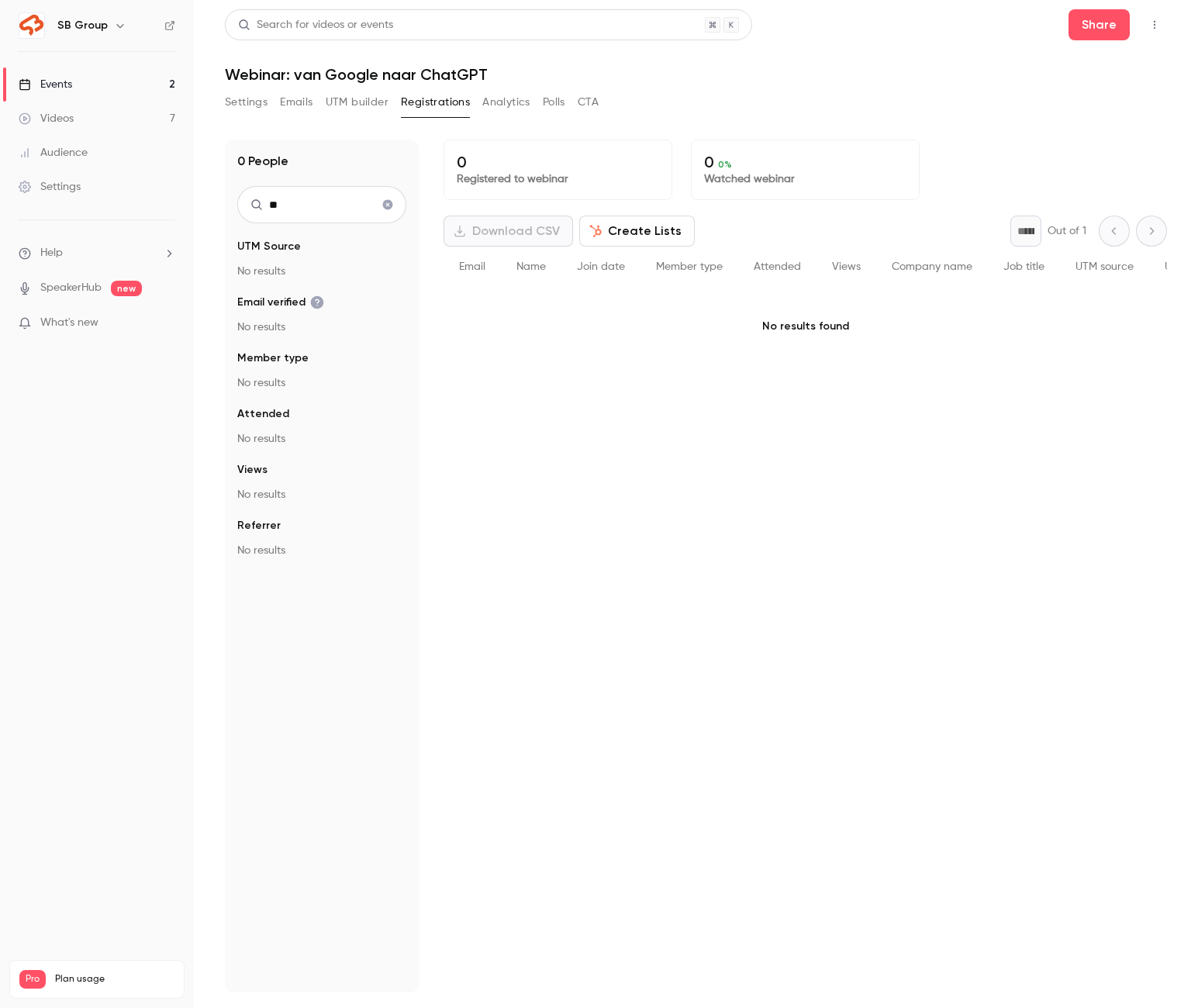 type on "*" 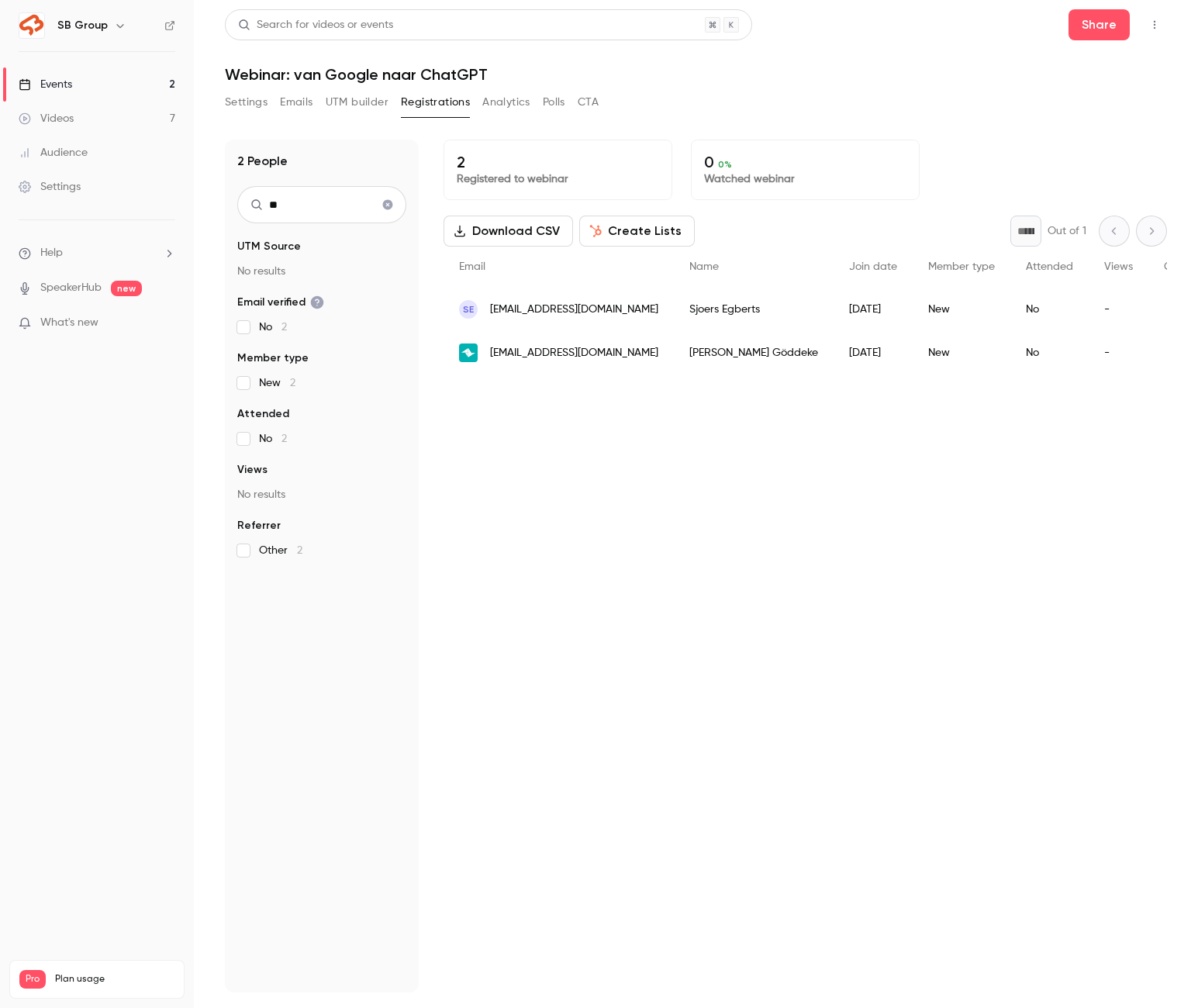 type on "*" 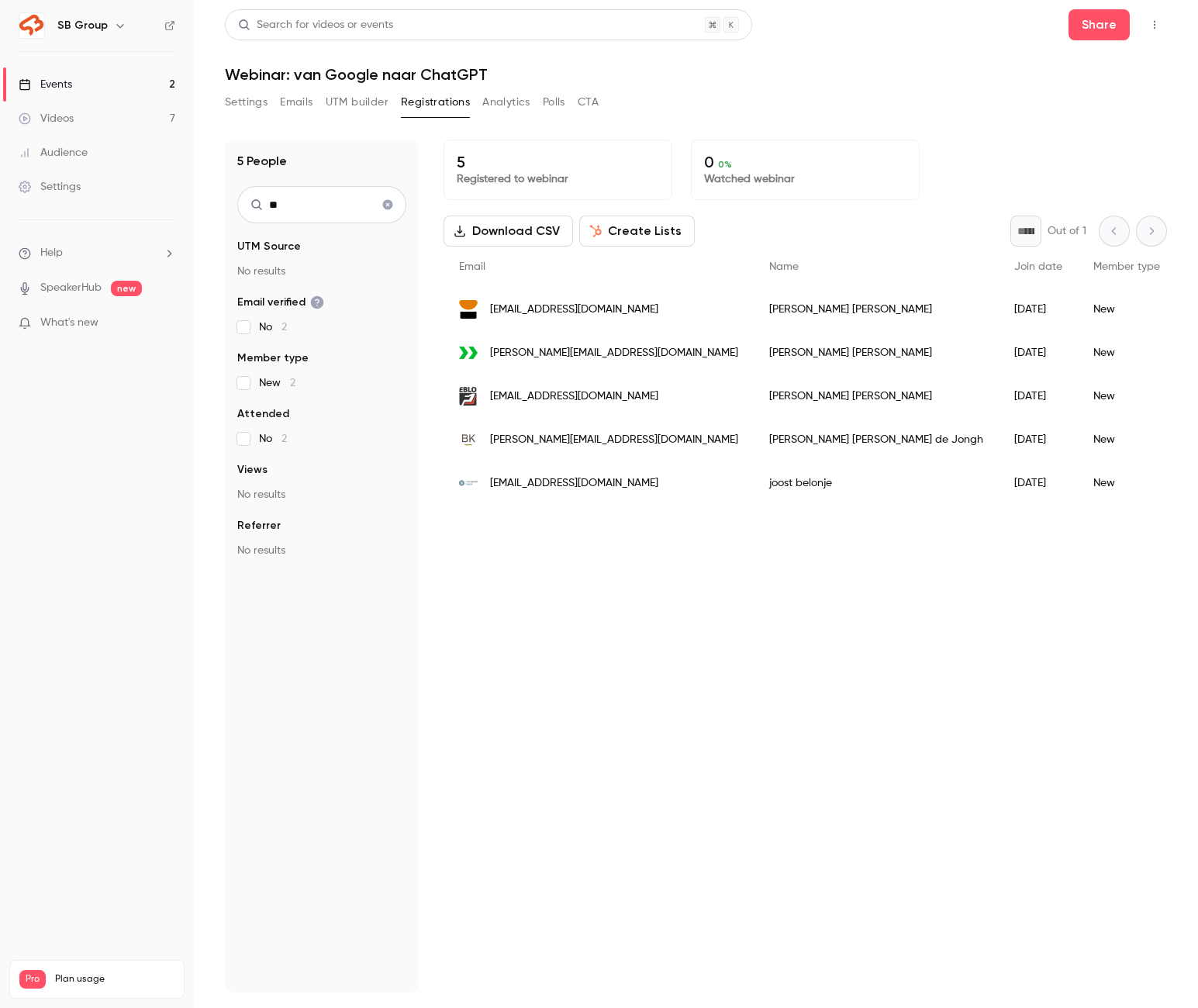 type on "*" 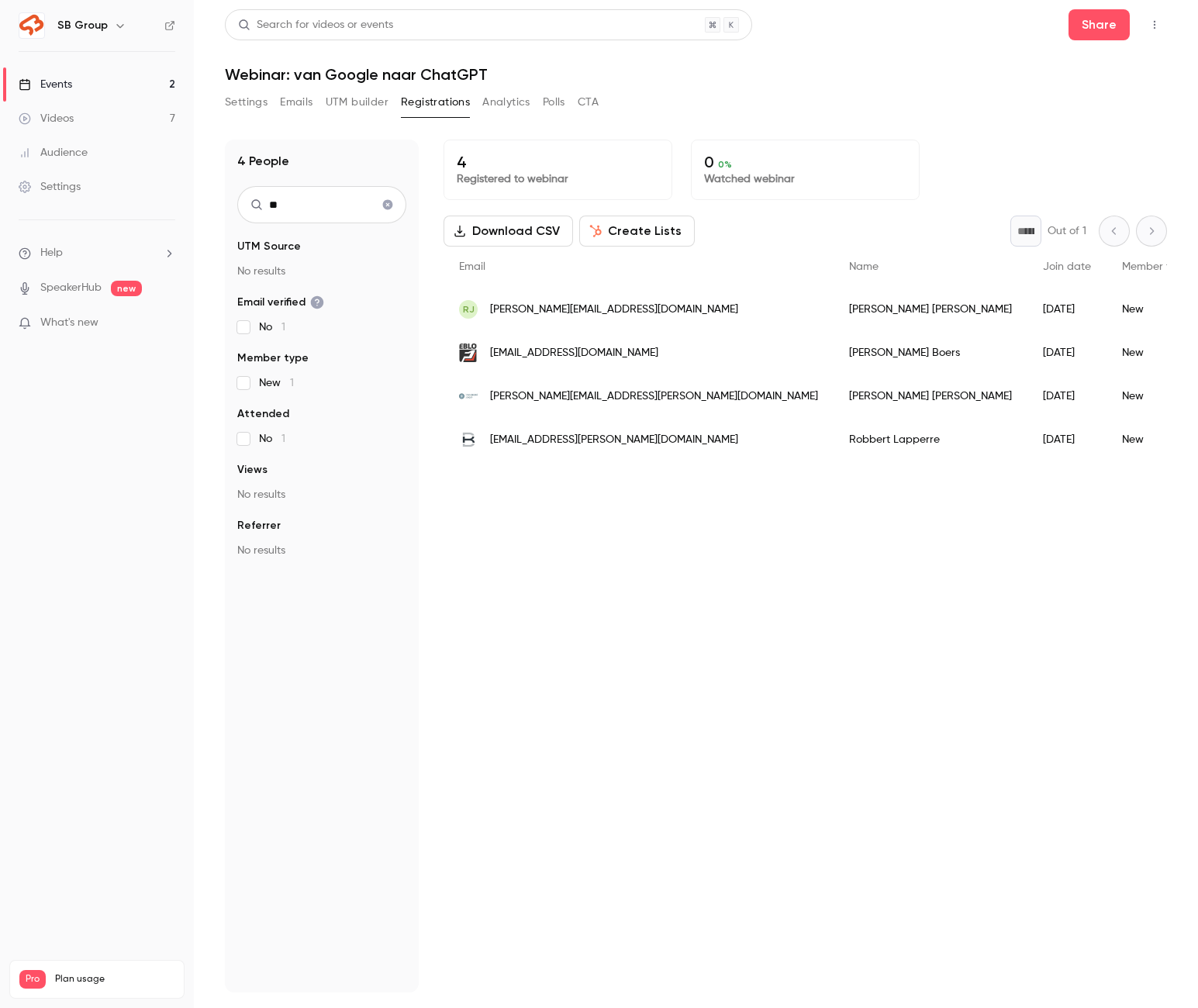type on "*" 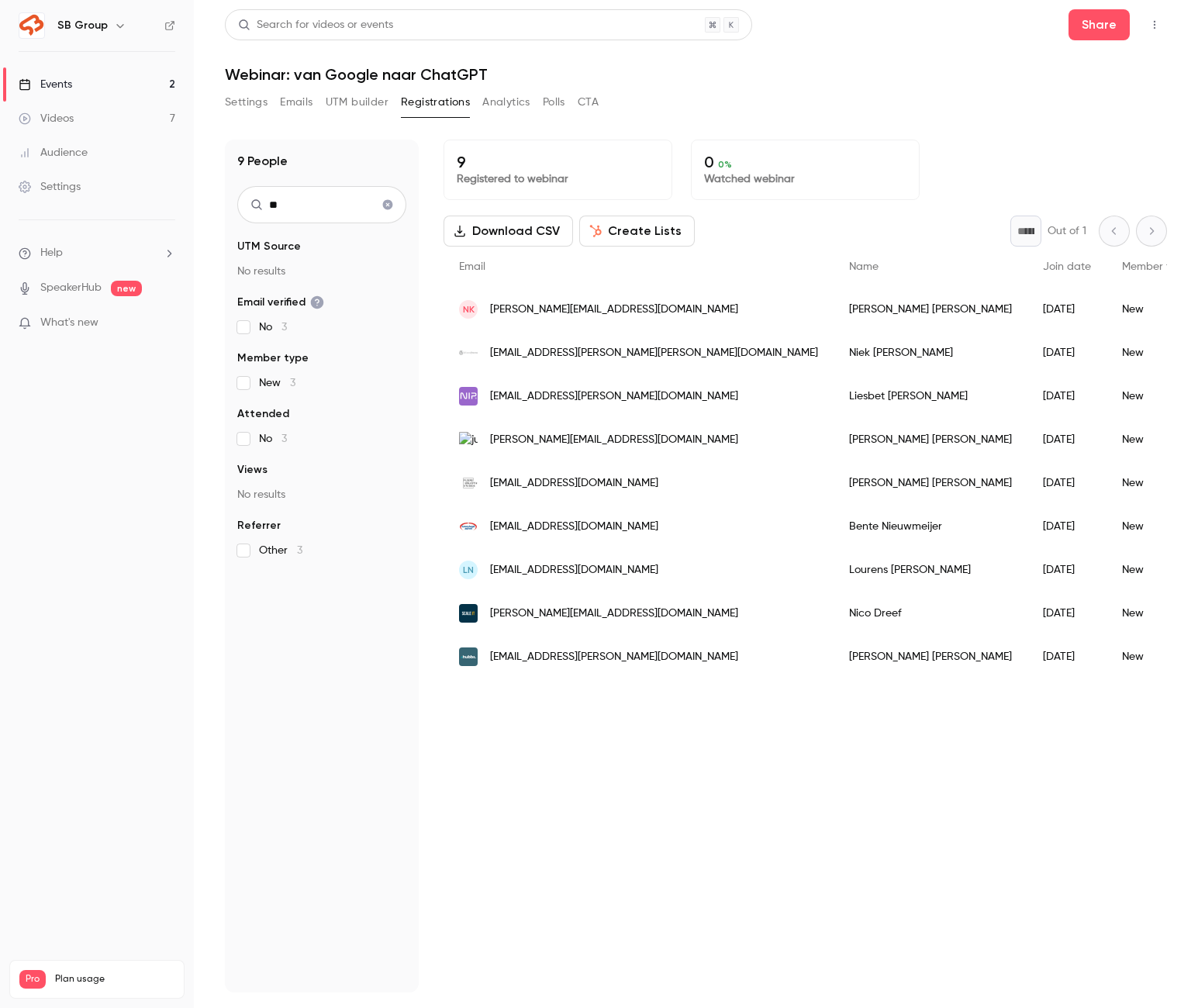 type on "*" 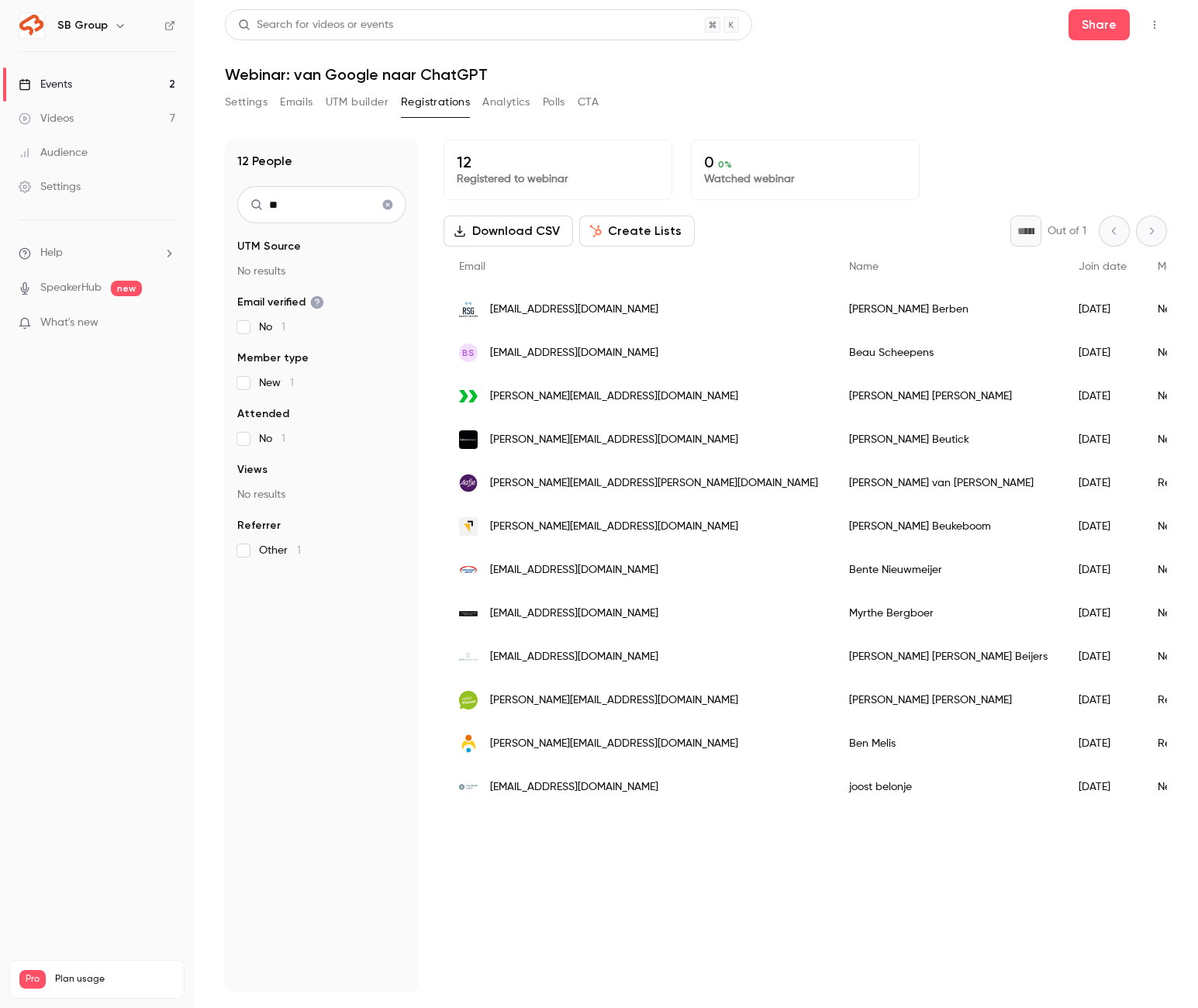 type on "*" 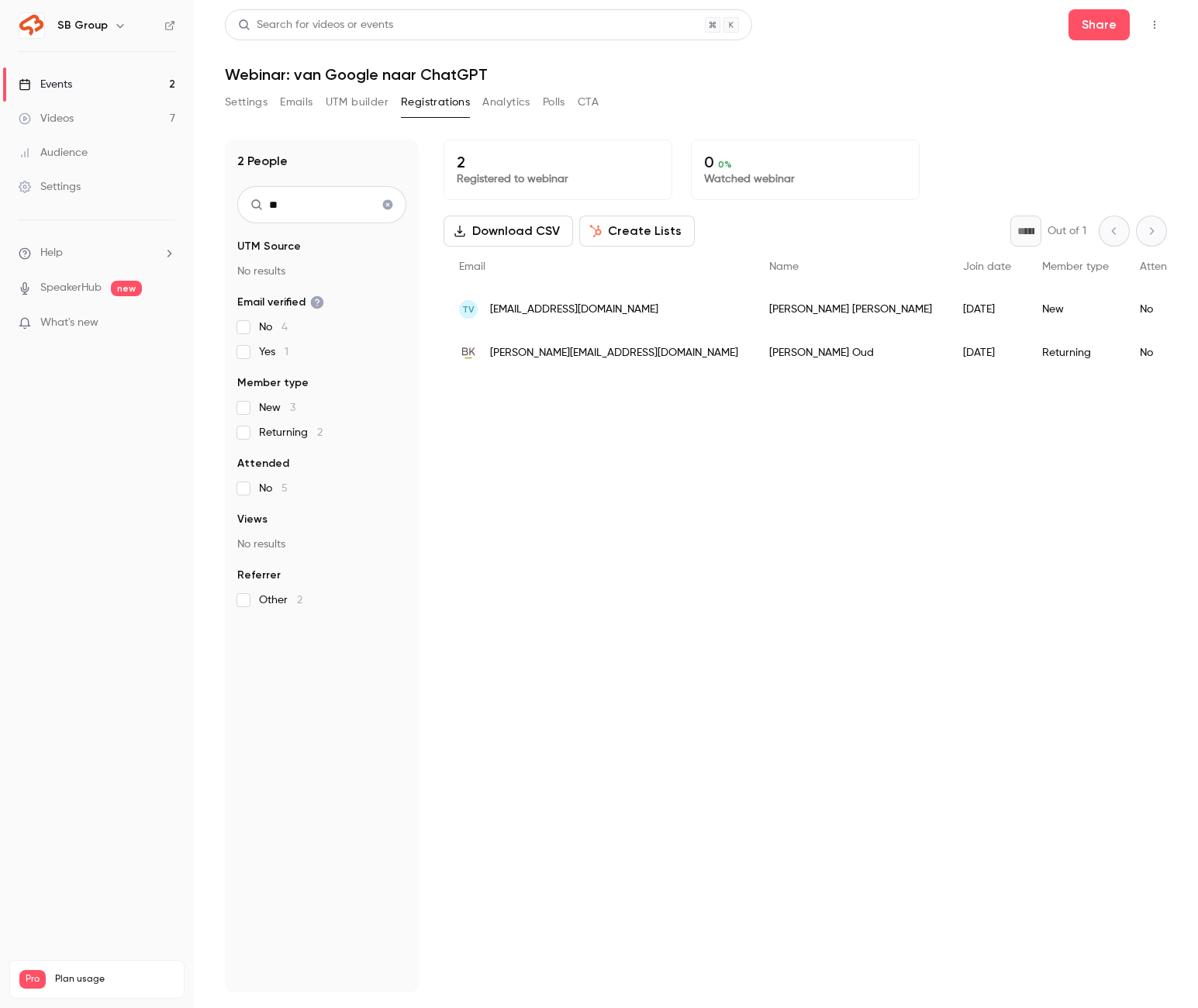 type on "*" 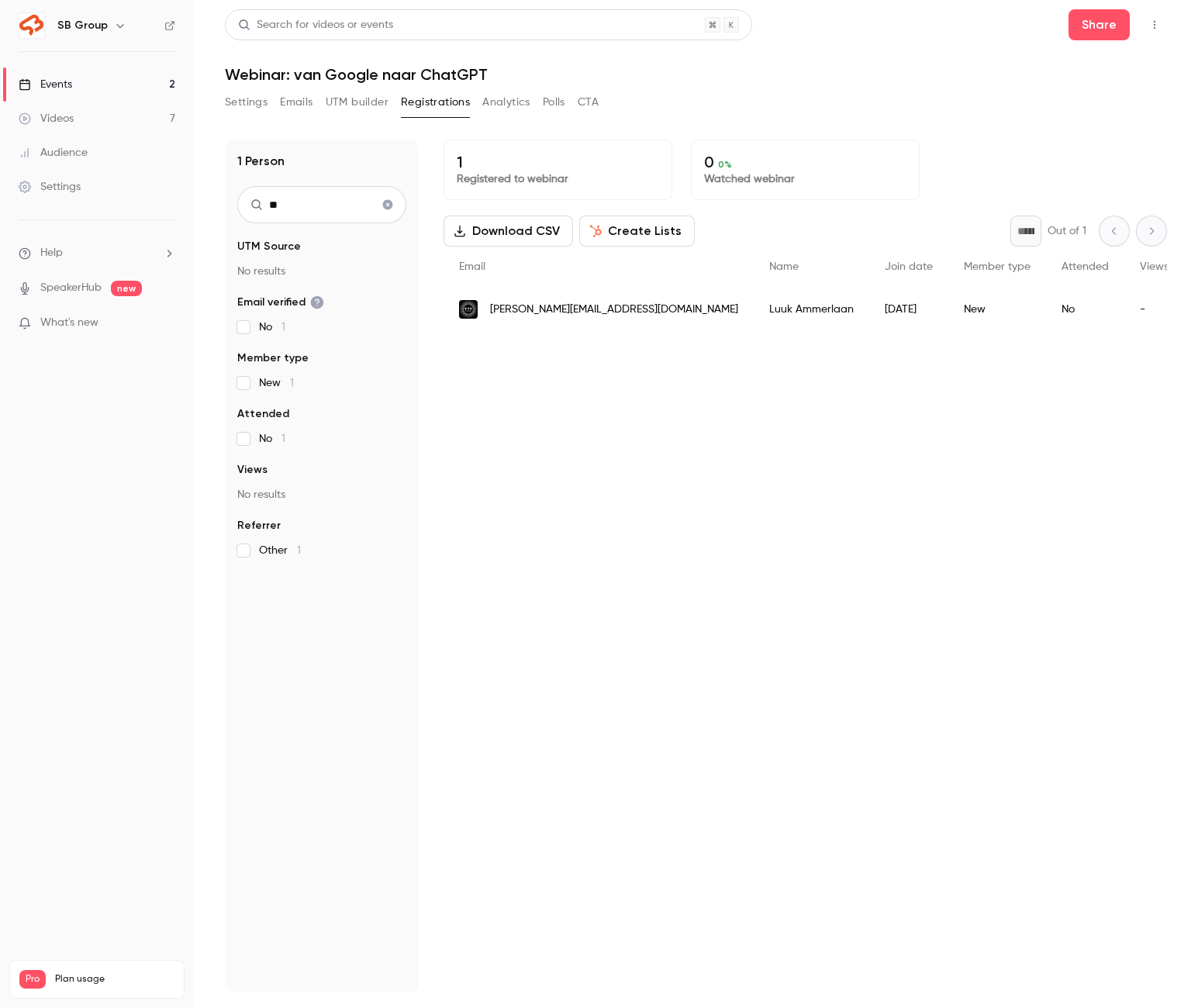 type on "*" 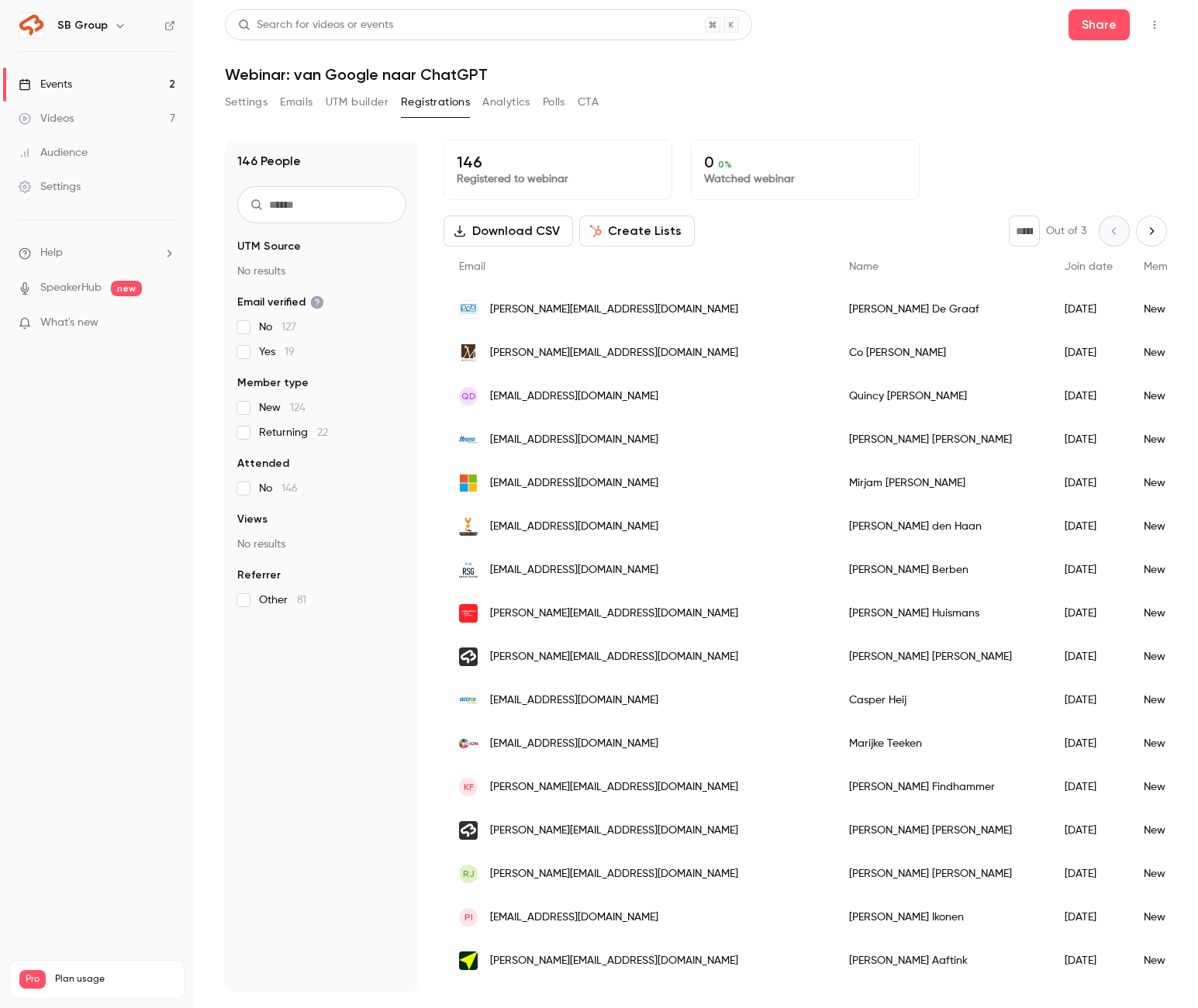 click at bounding box center [322, 205] 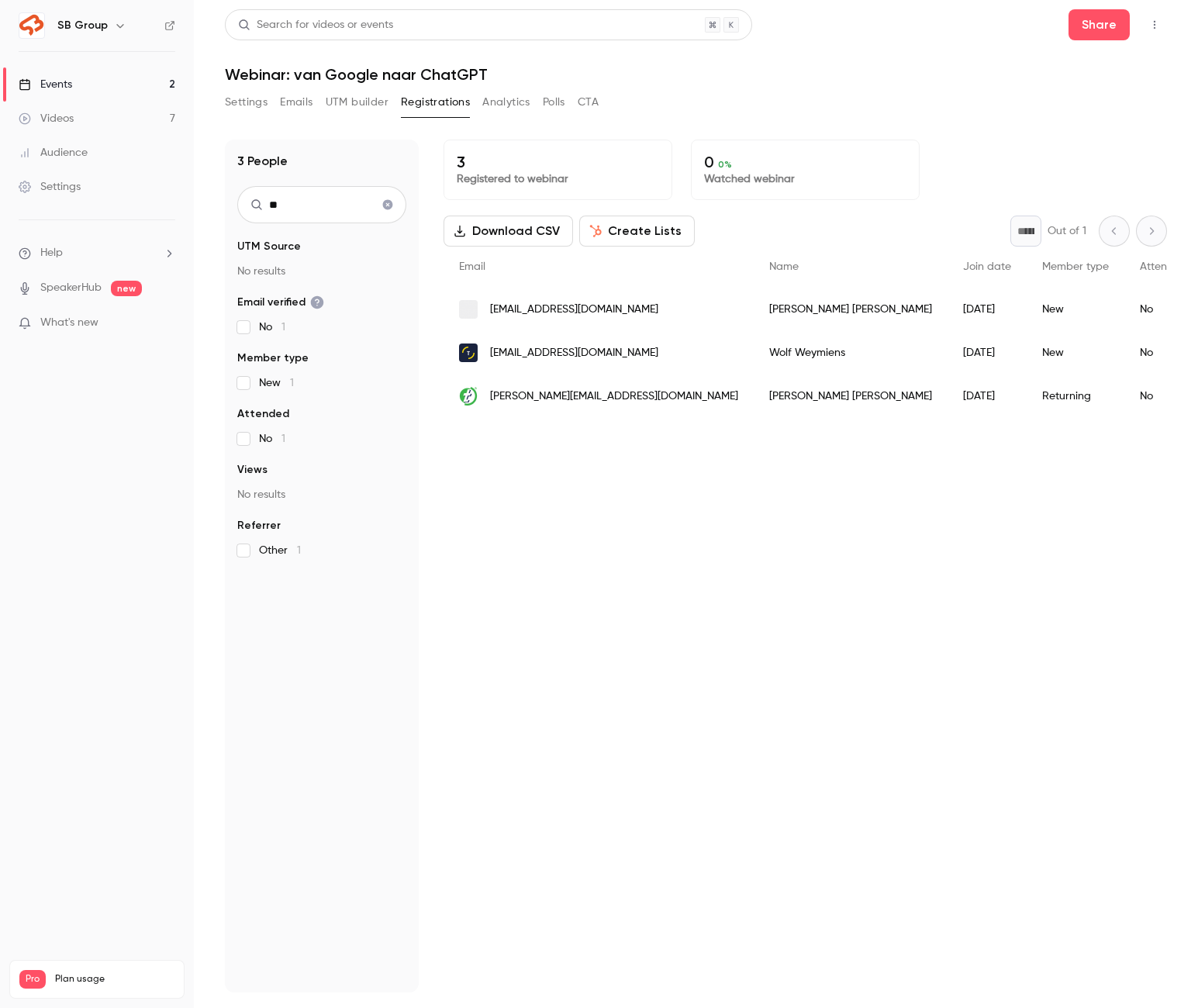 type on "*" 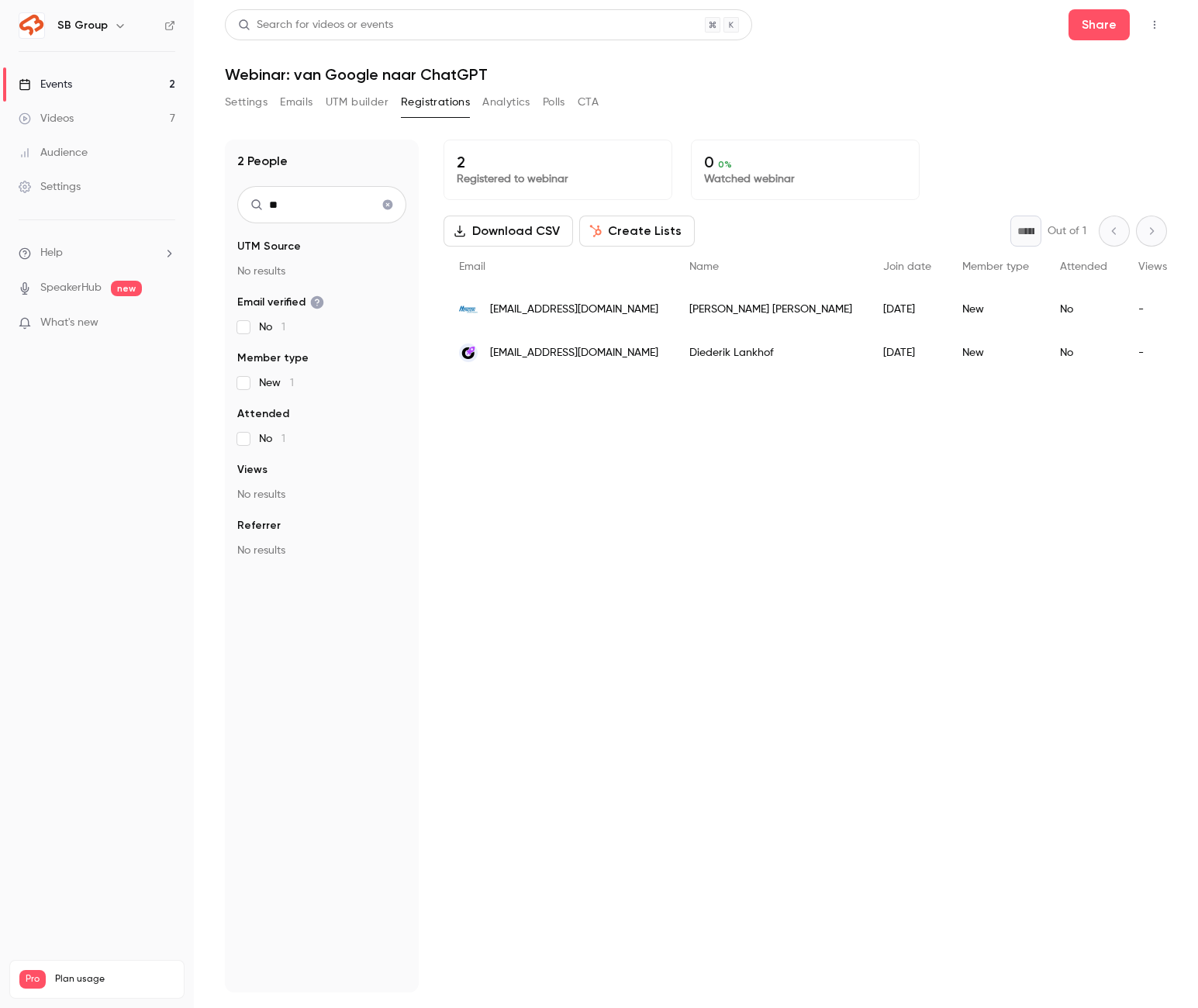 type on "*" 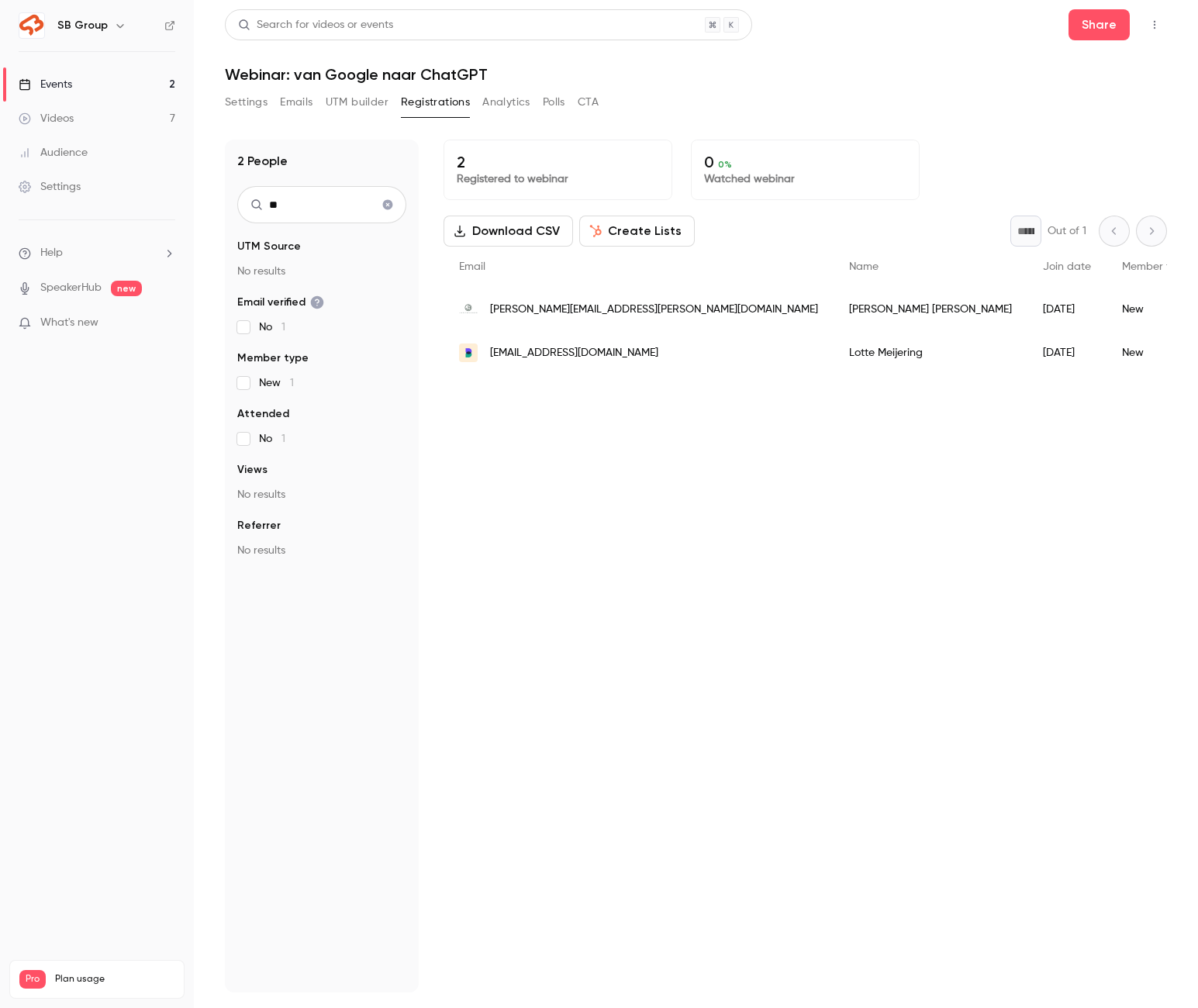 type on "*" 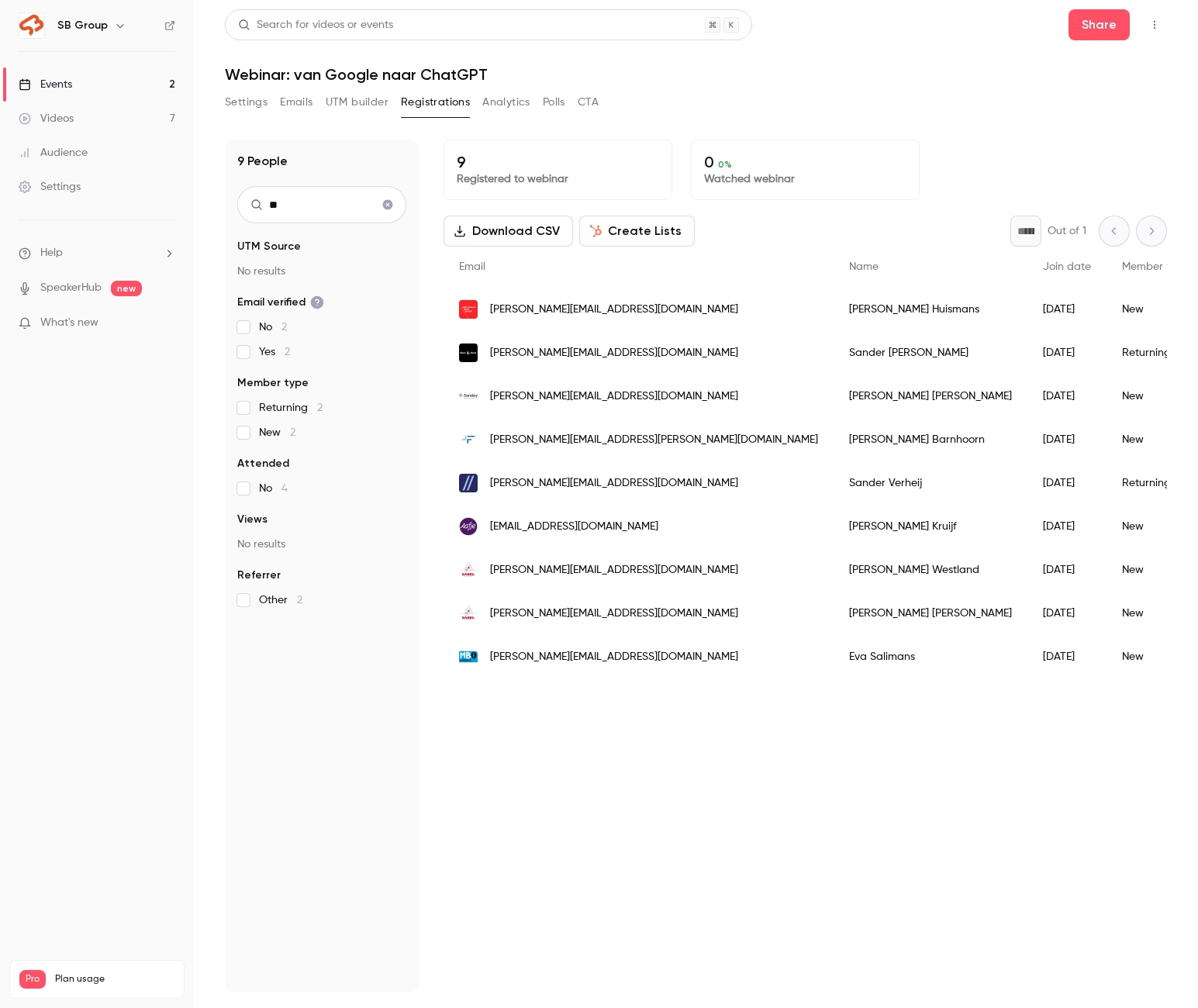 type on "*" 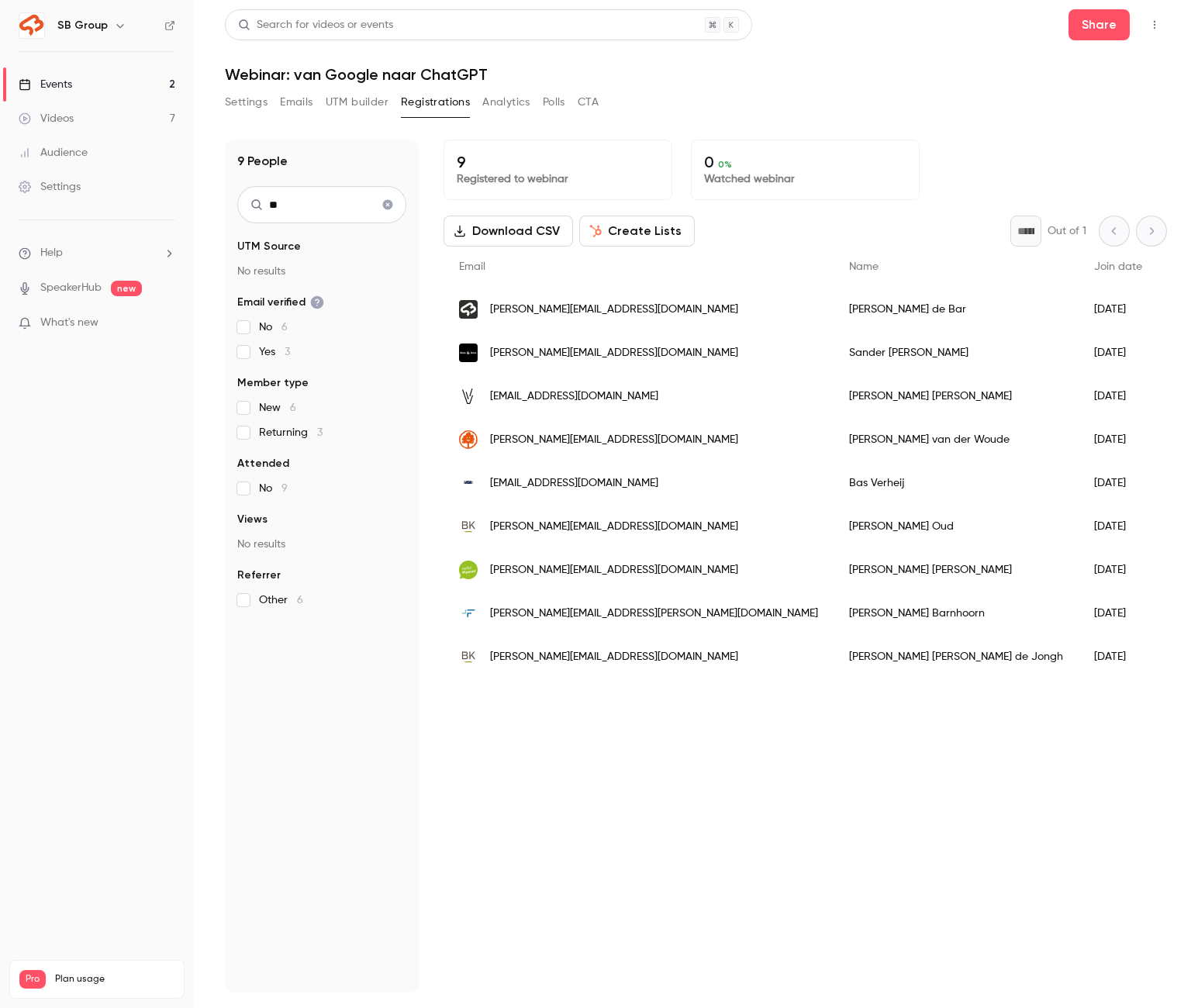 type on "*" 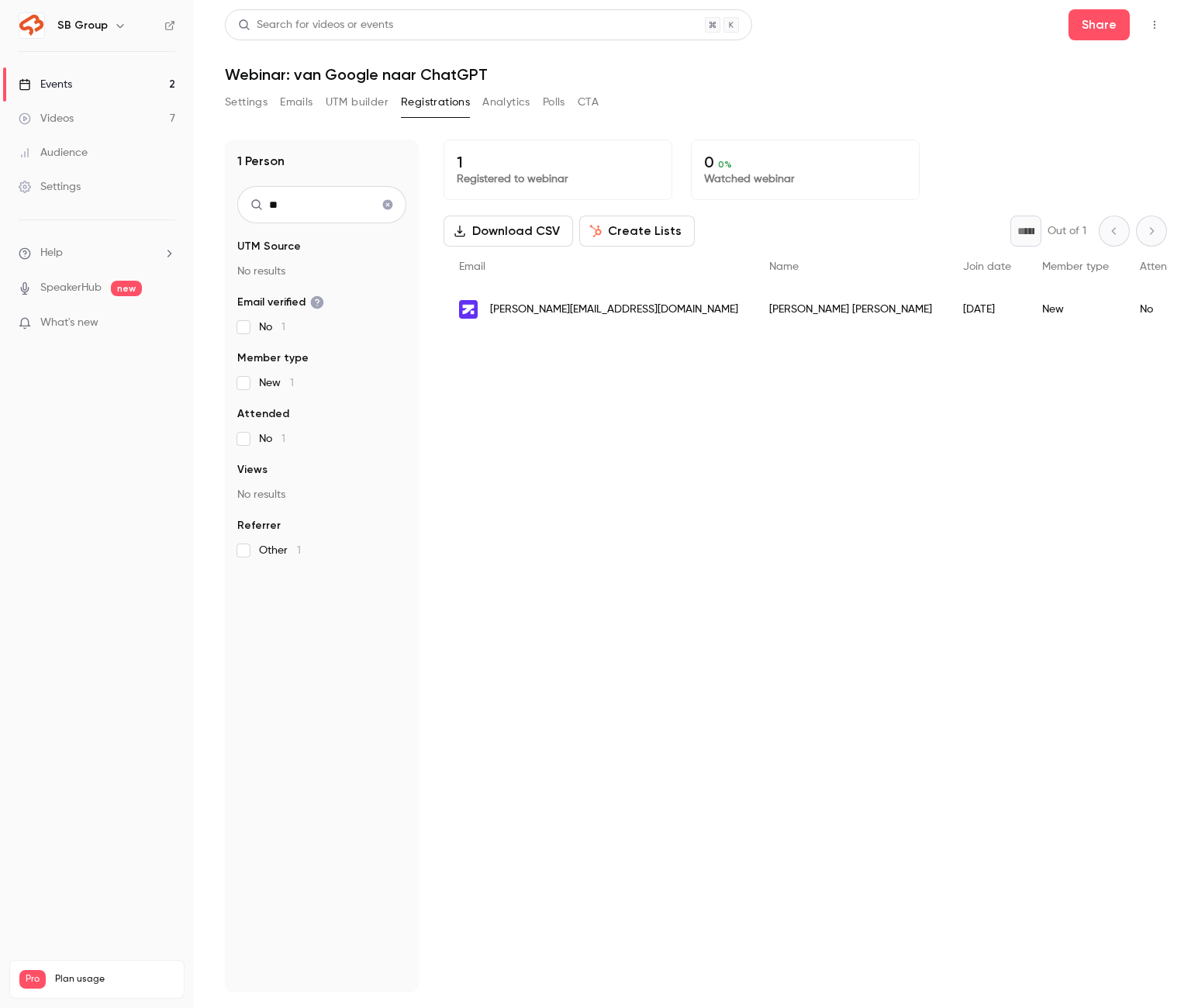 type on "*" 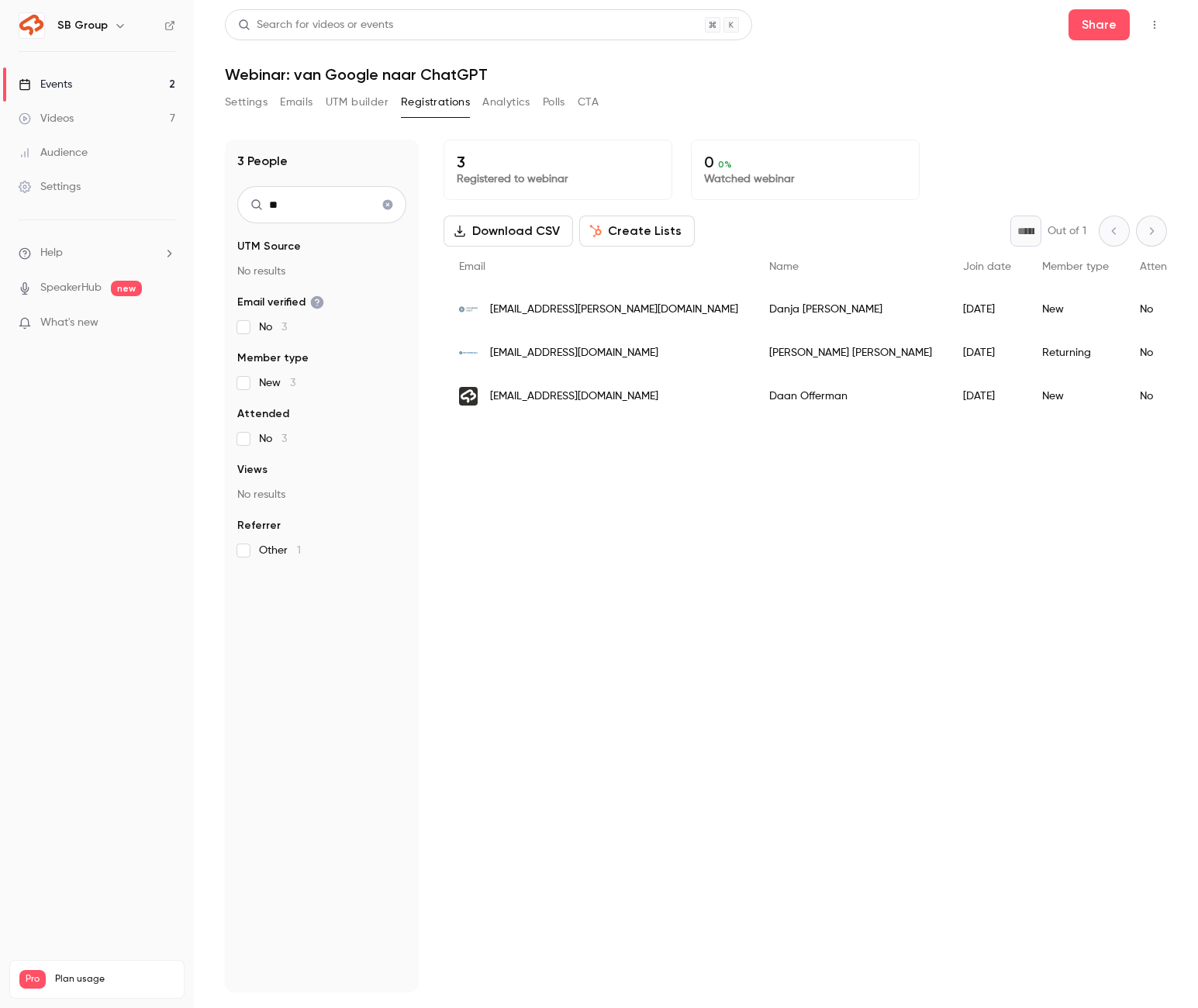 type on "*" 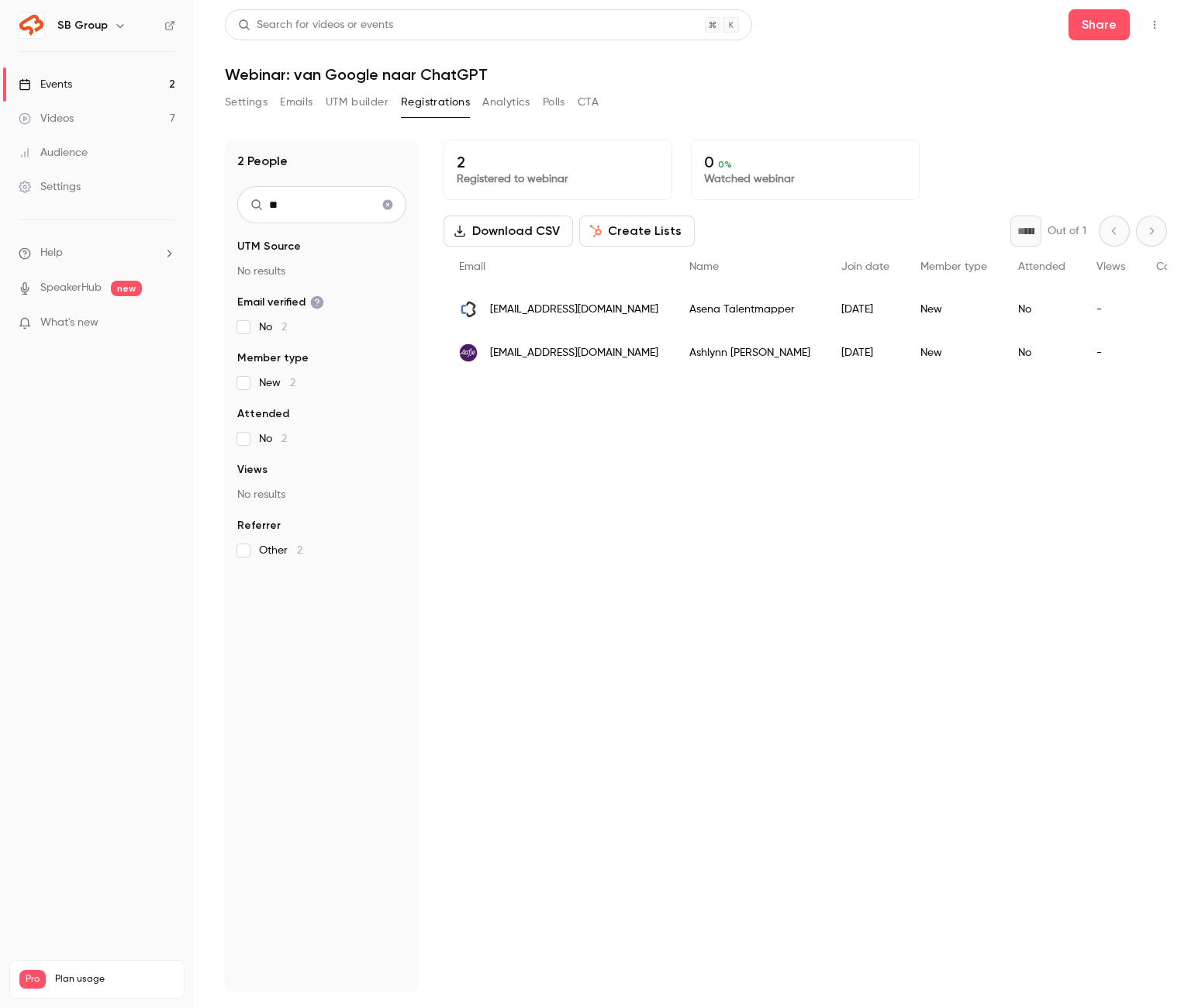 type on "*" 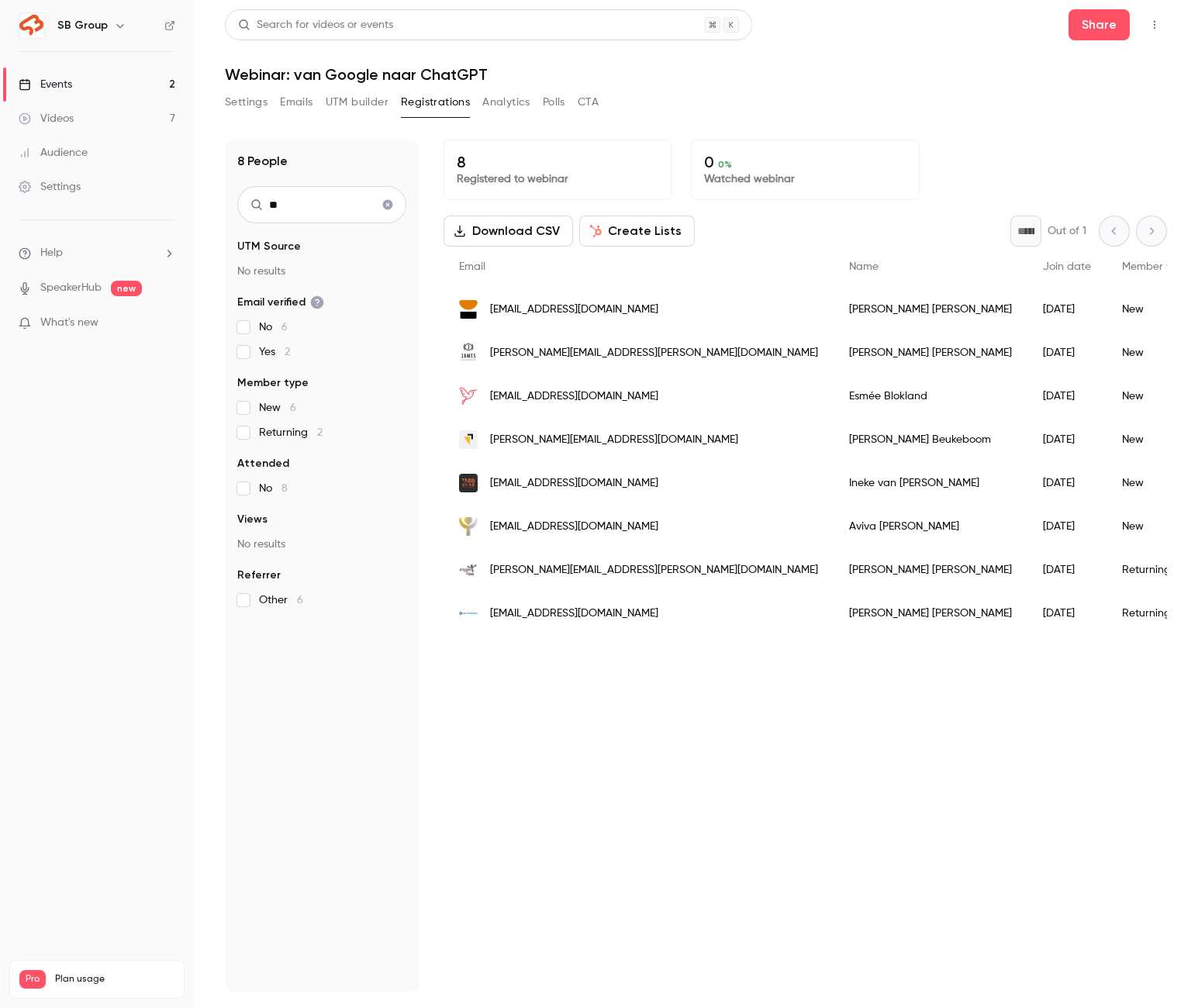 type on "*" 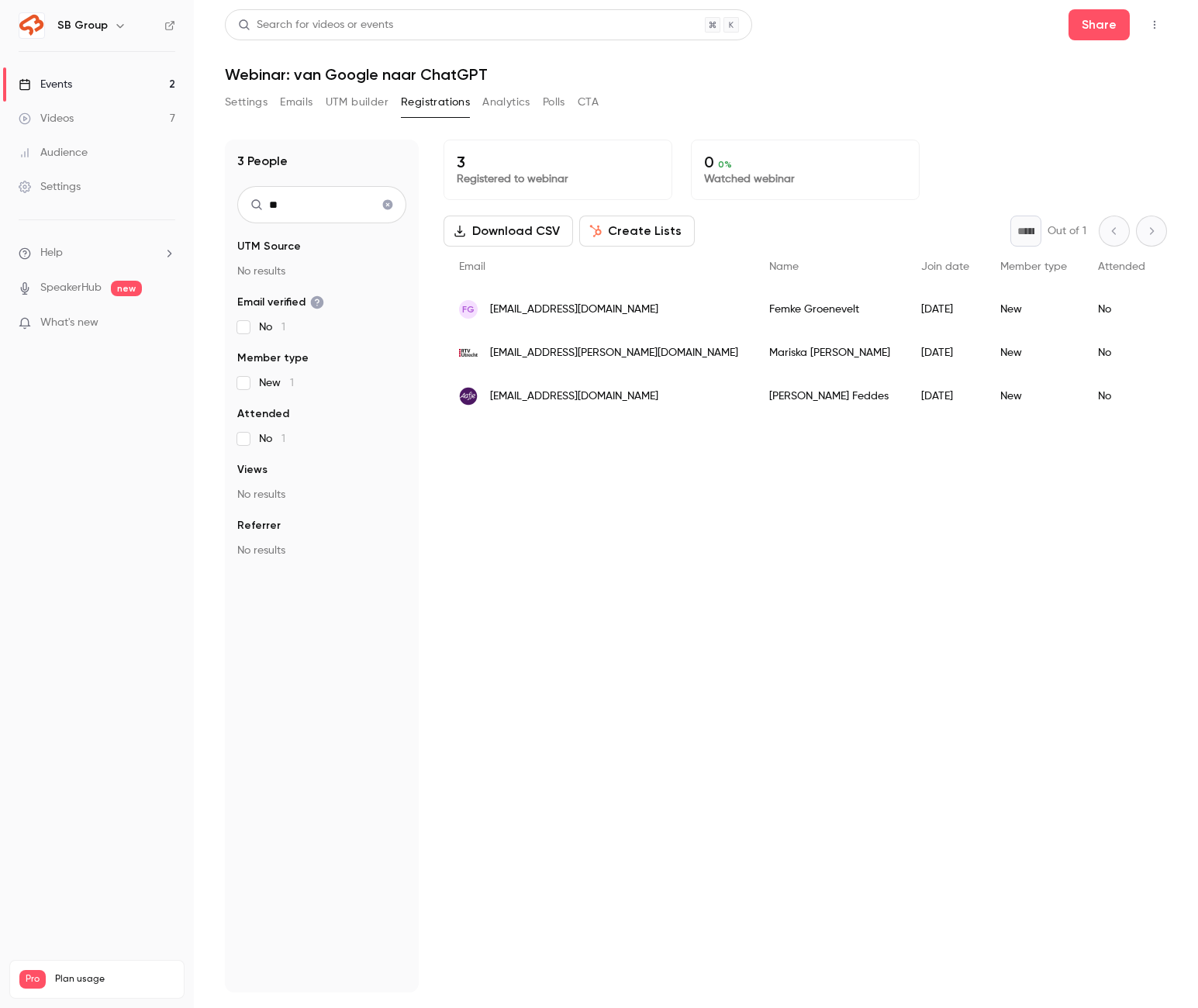 type on "*" 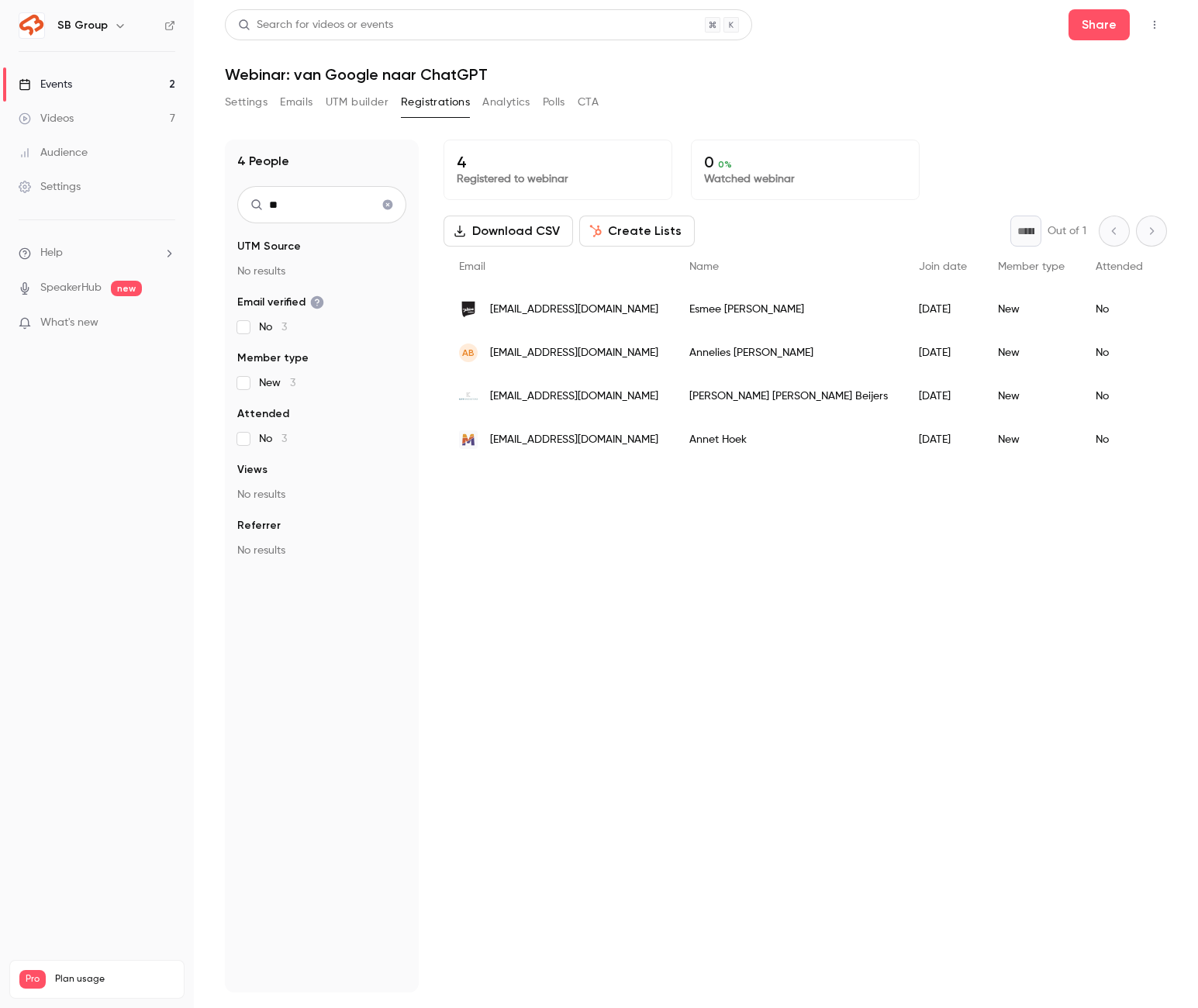 type on "*" 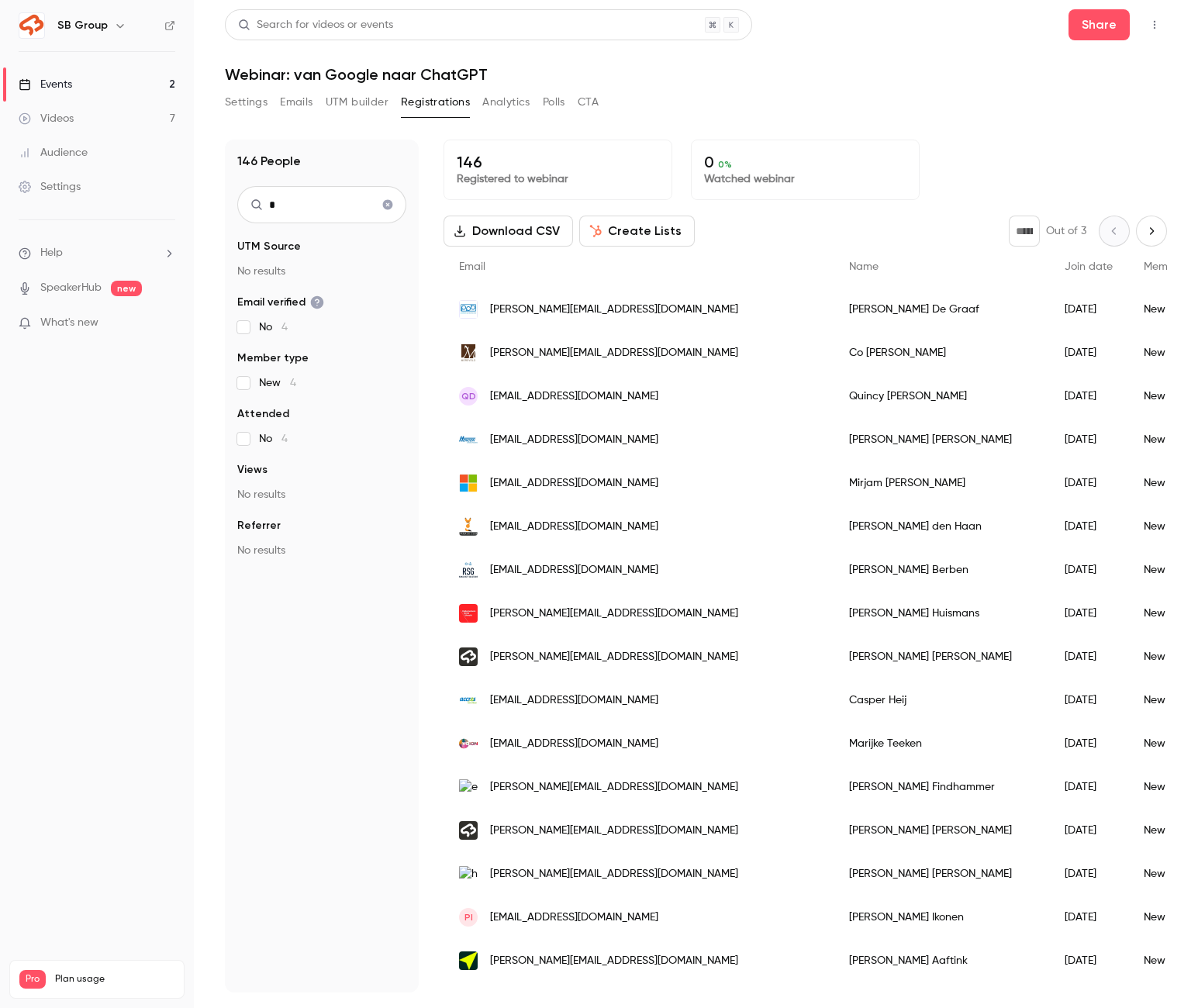 type 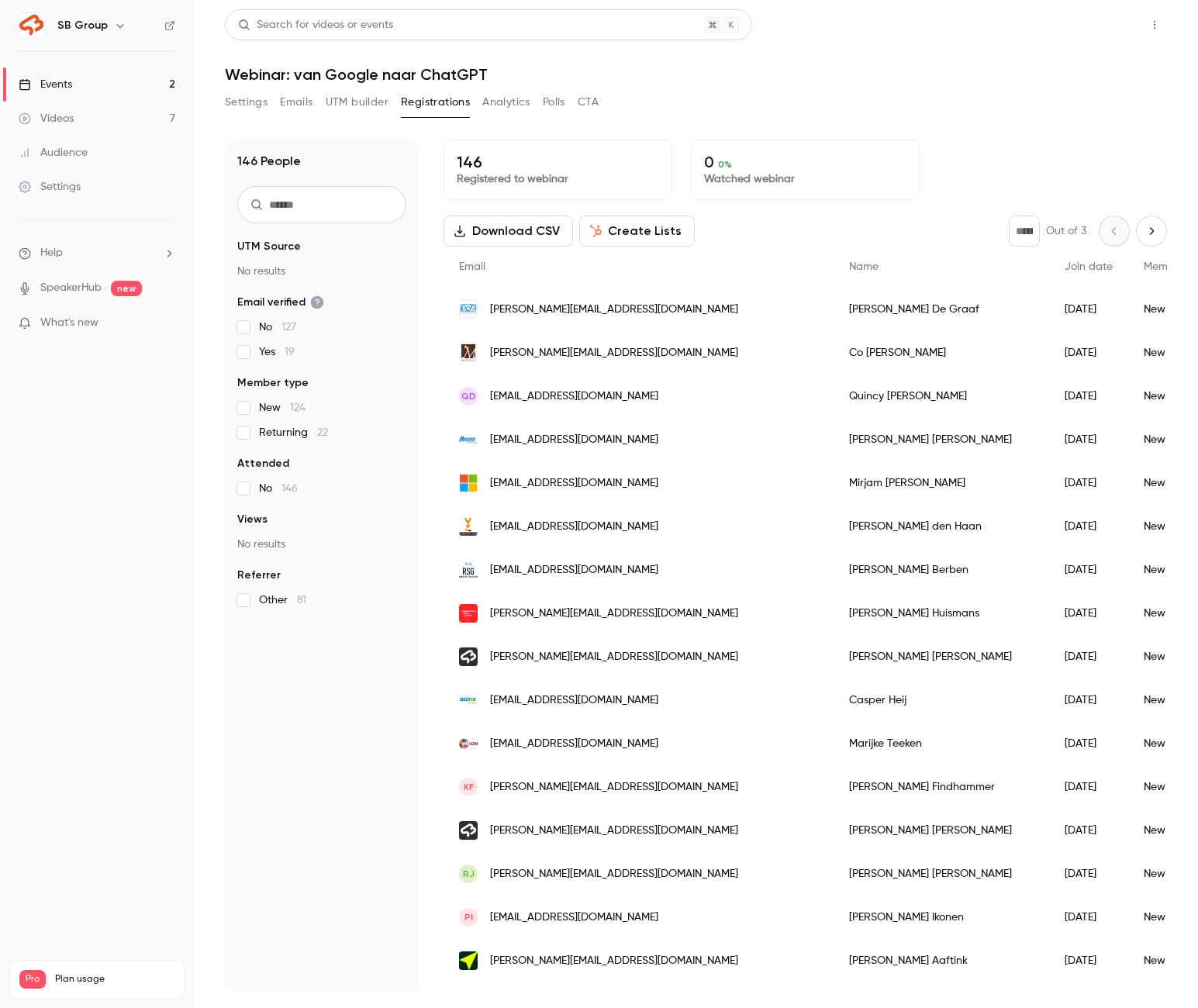 click on "Share" at bounding box center [1099, 25] 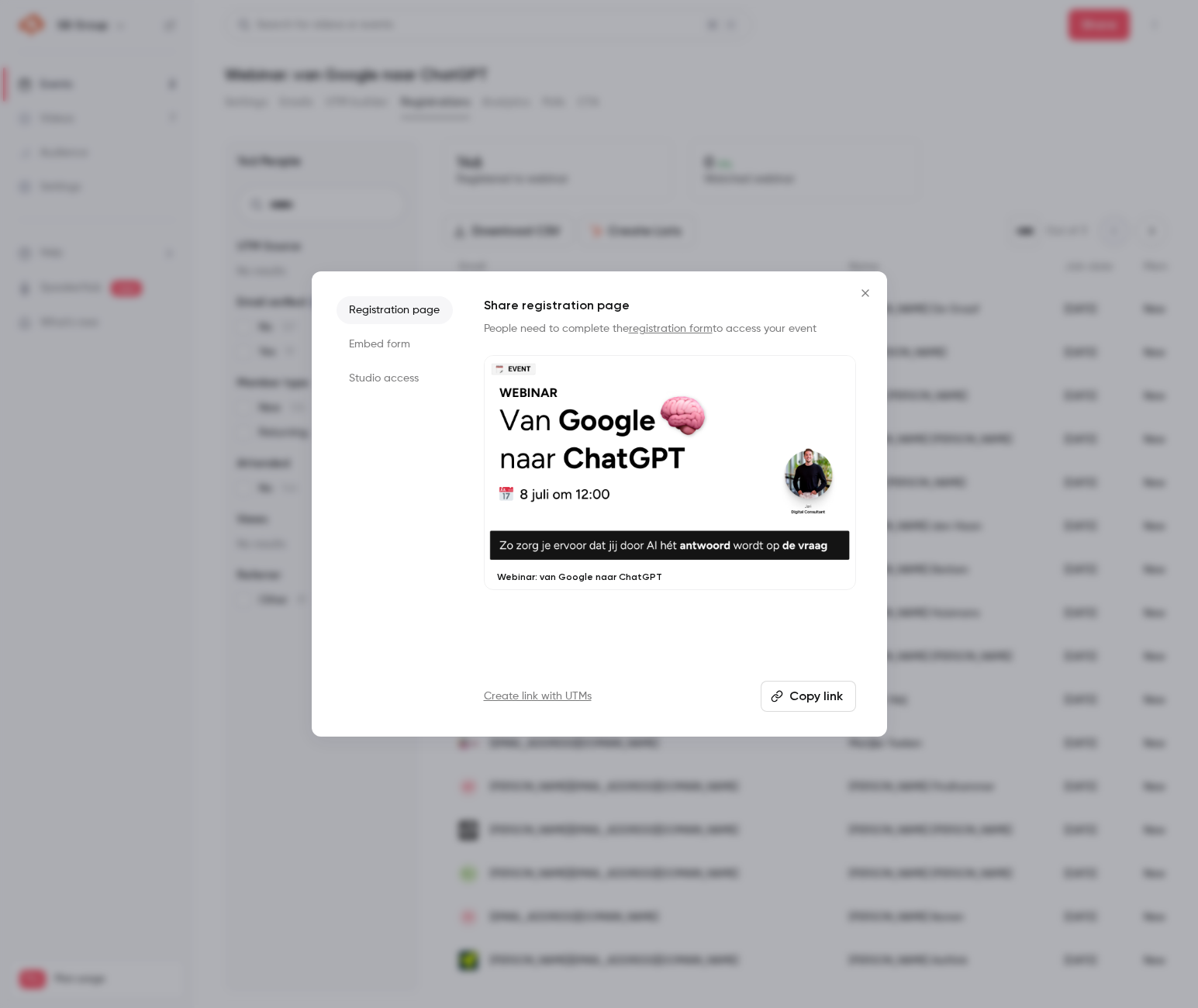 click on "Copy link" at bounding box center [808, 696] 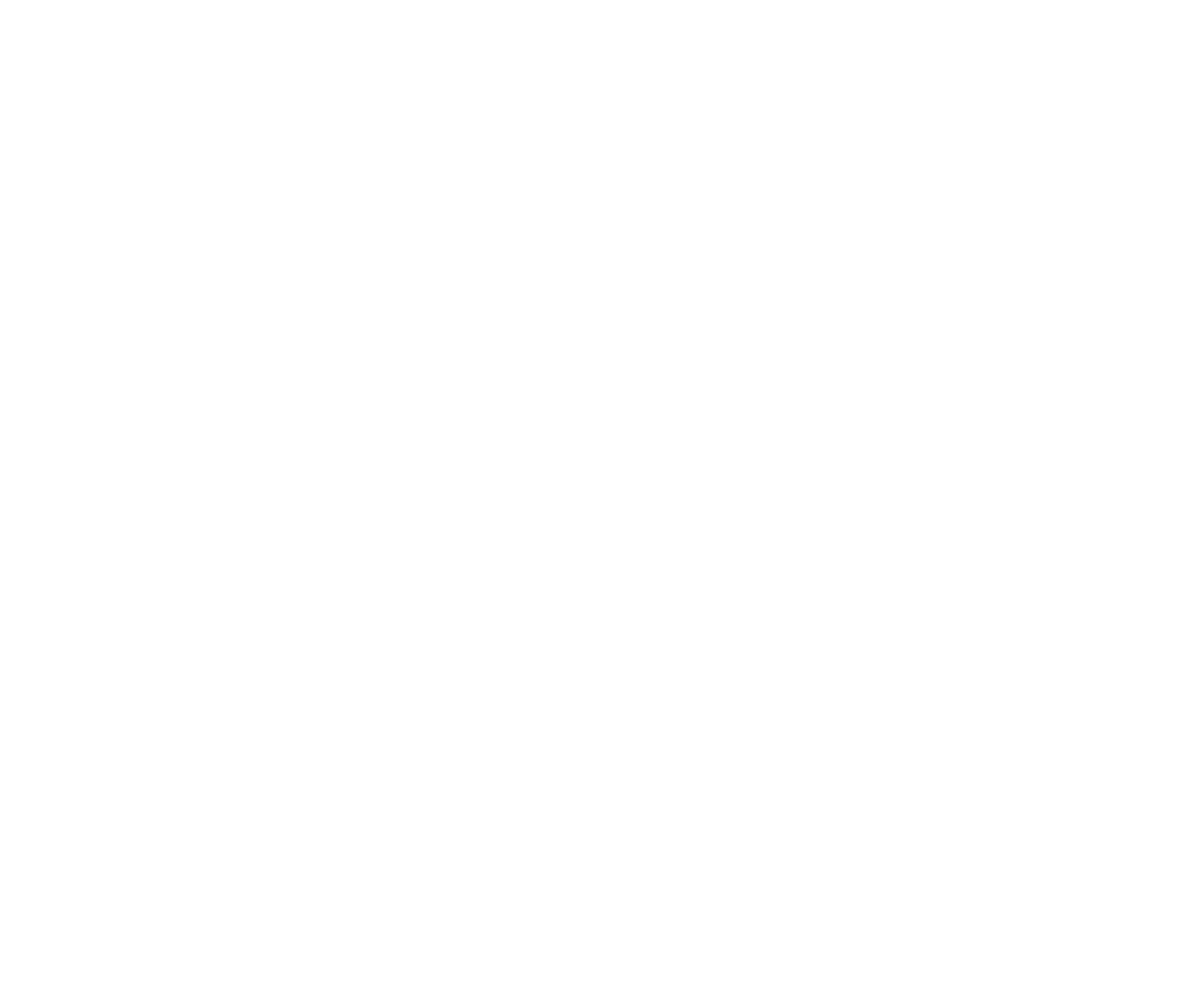 scroll, scrollTop: 0, scrollLeft: 0, axis: both 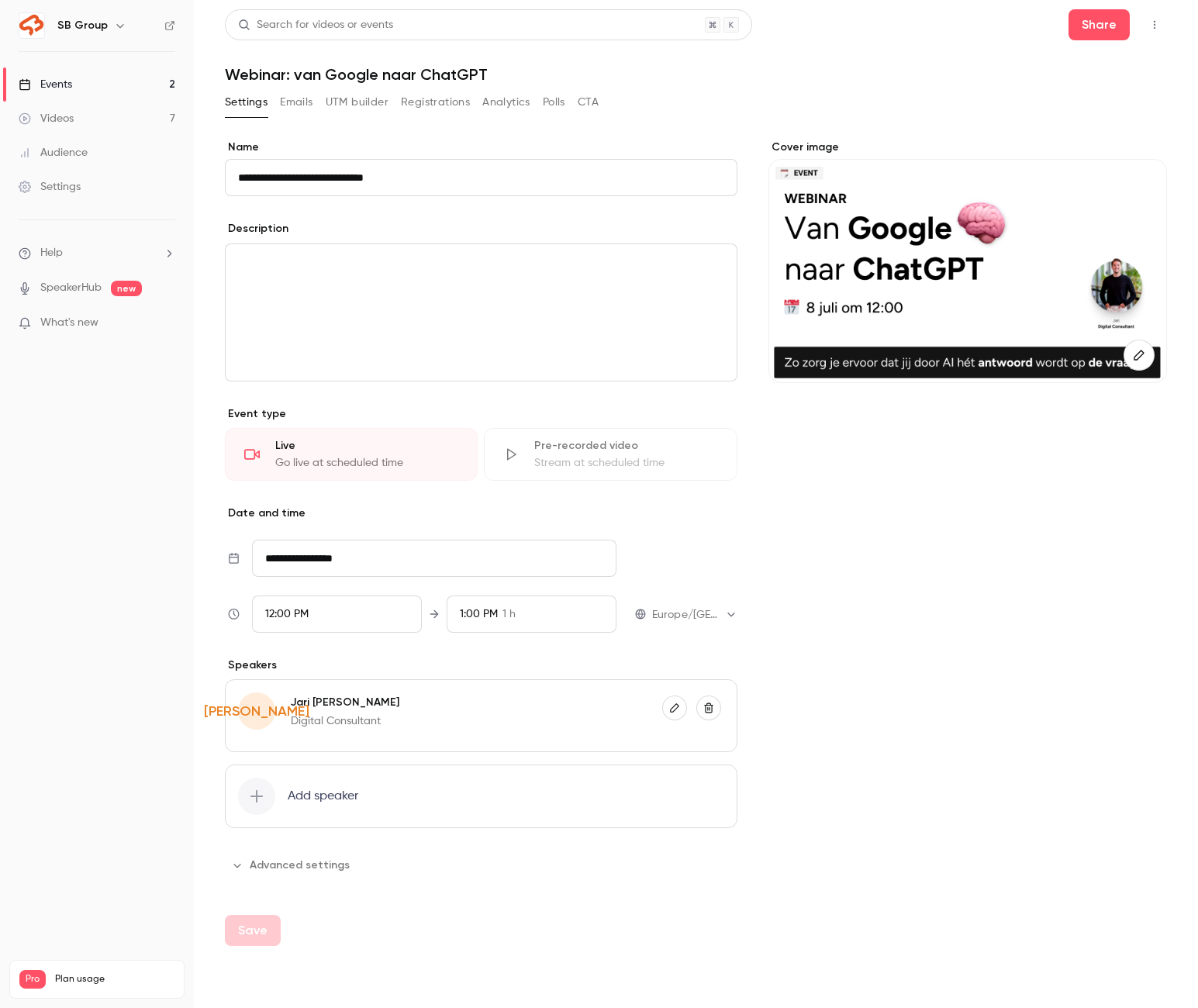 click on "Videos 7" at bounding box center [97, 119] 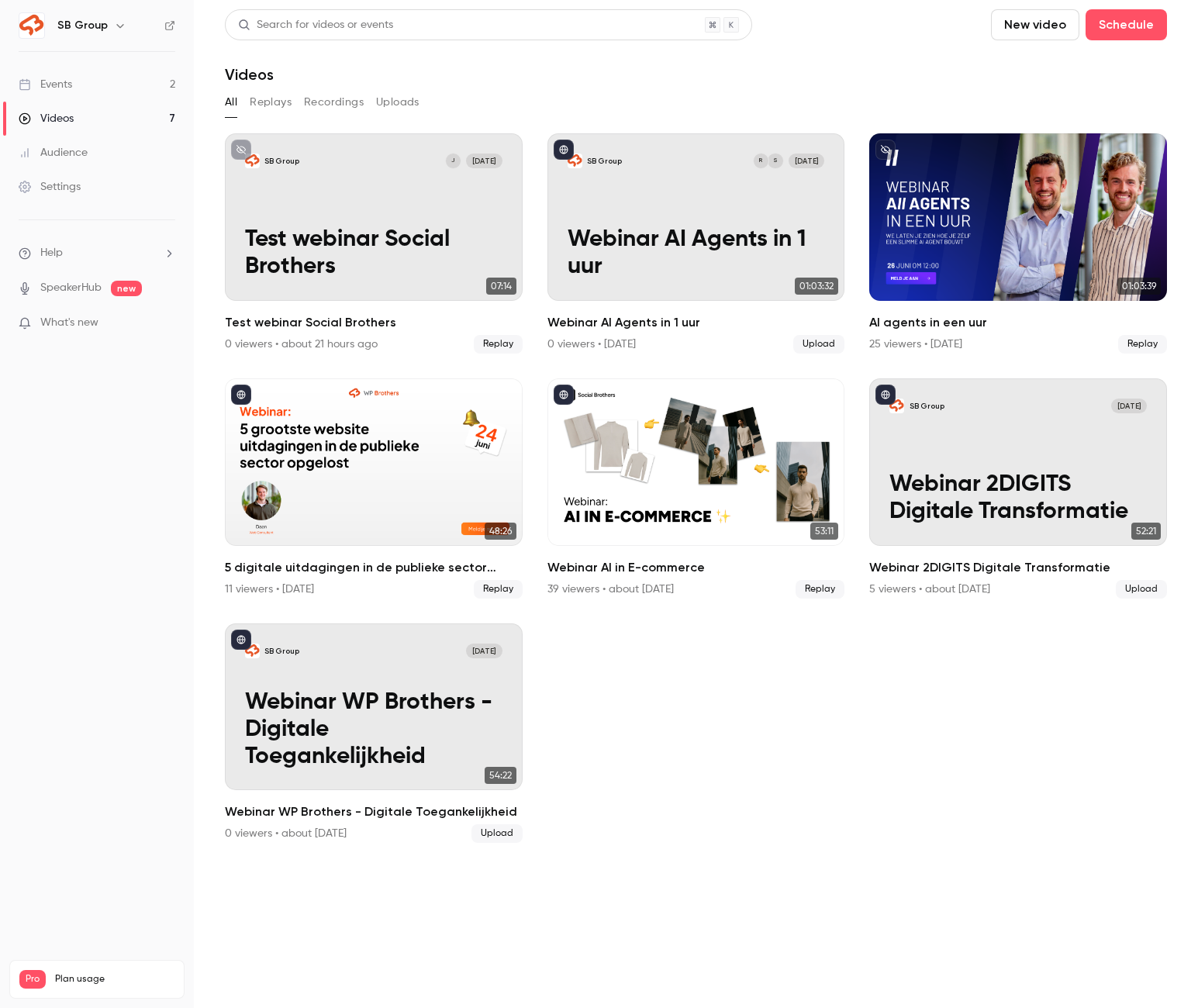 click on "Events 2" at bounding box center (97, 85) 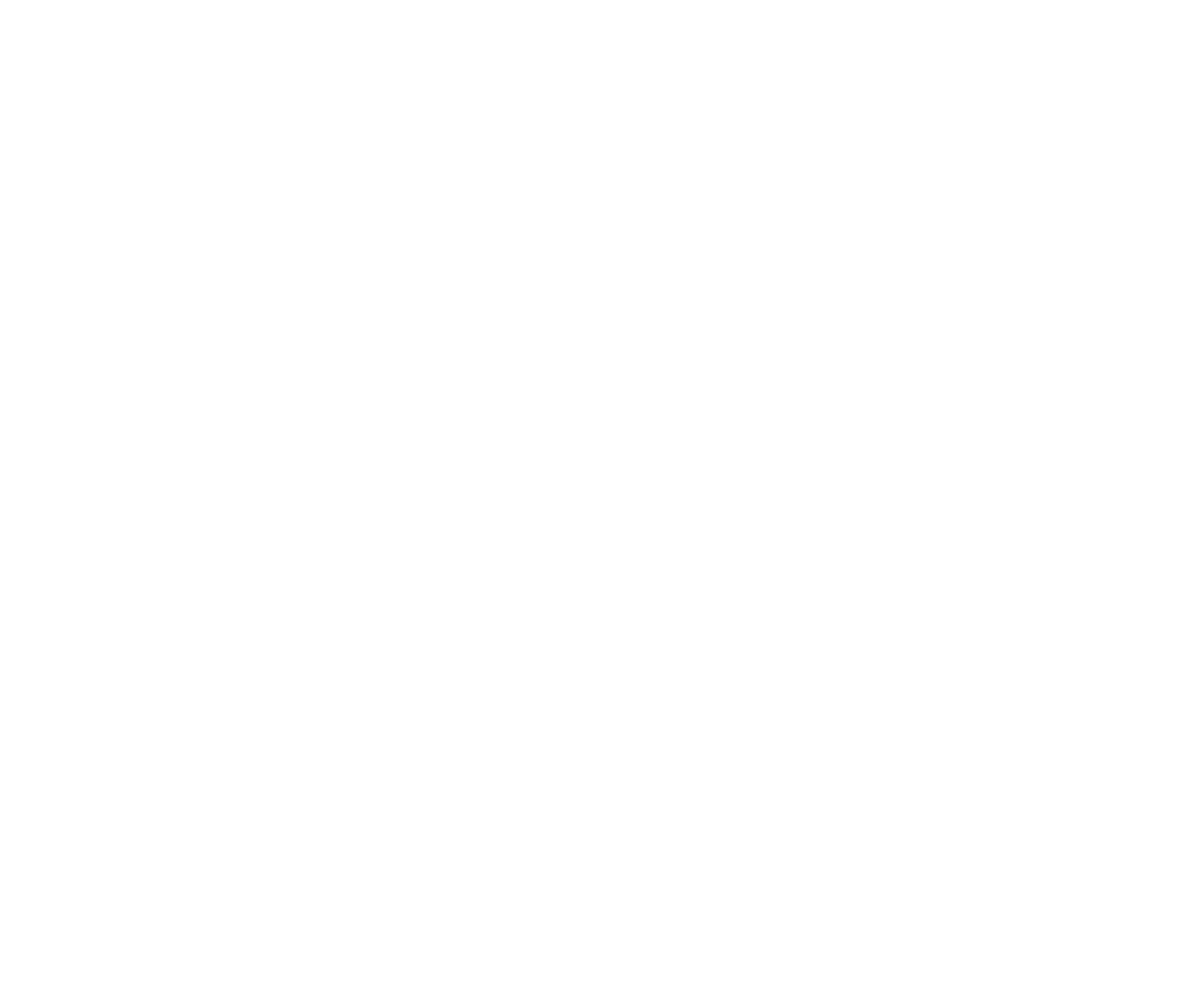 scroll, scrollTop: 0, scrollLeft: 0, axis: both 